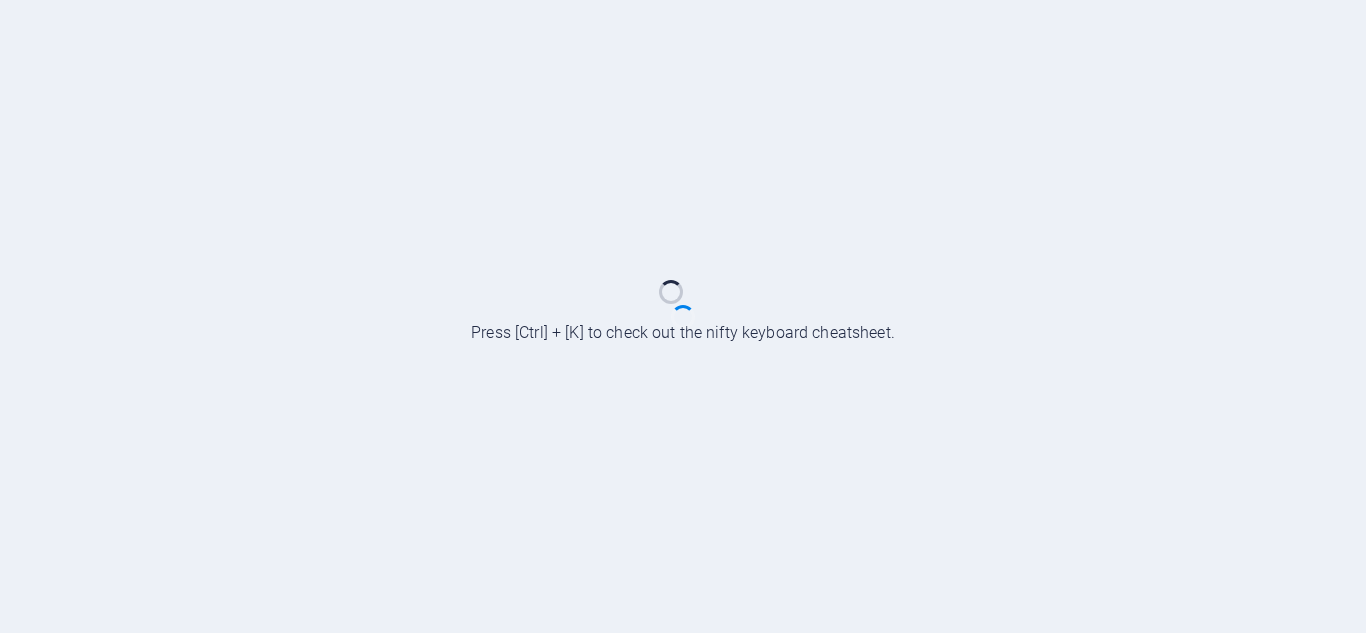 scroll, scrollTop: 0, scrollLeft: 0, axis: both 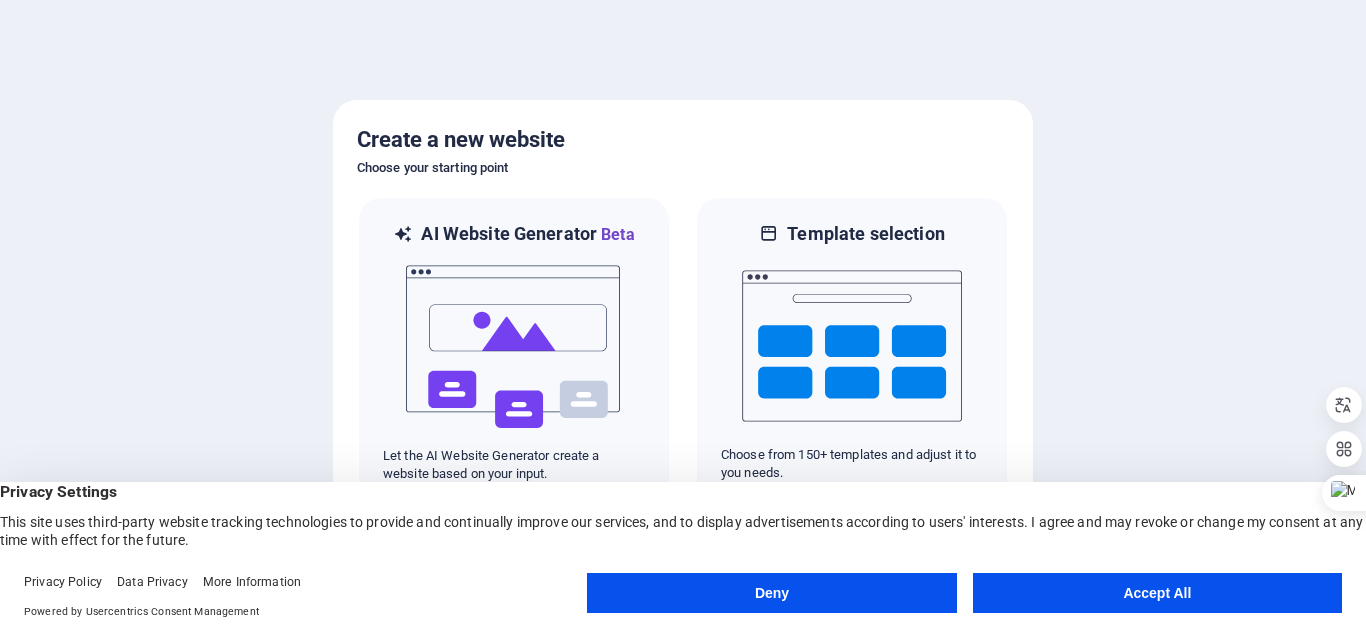 click on "Accept All" at bounding box center (1157, 593) 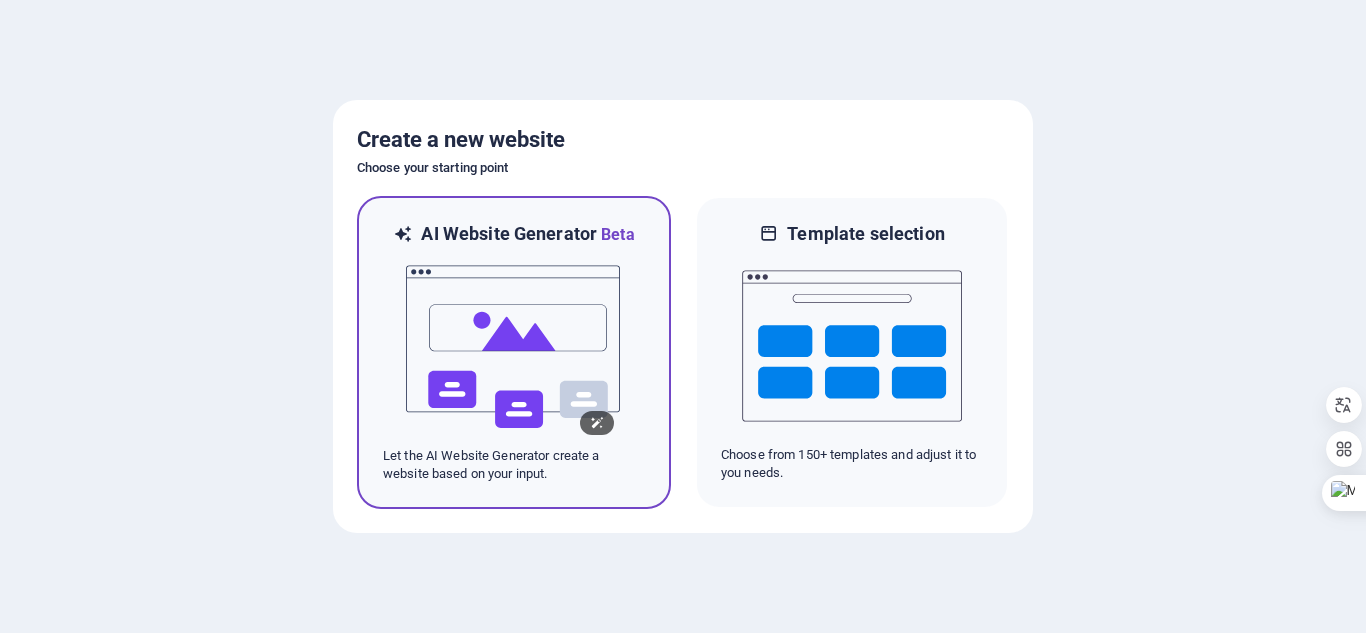 click at bounding box center (514, 347) 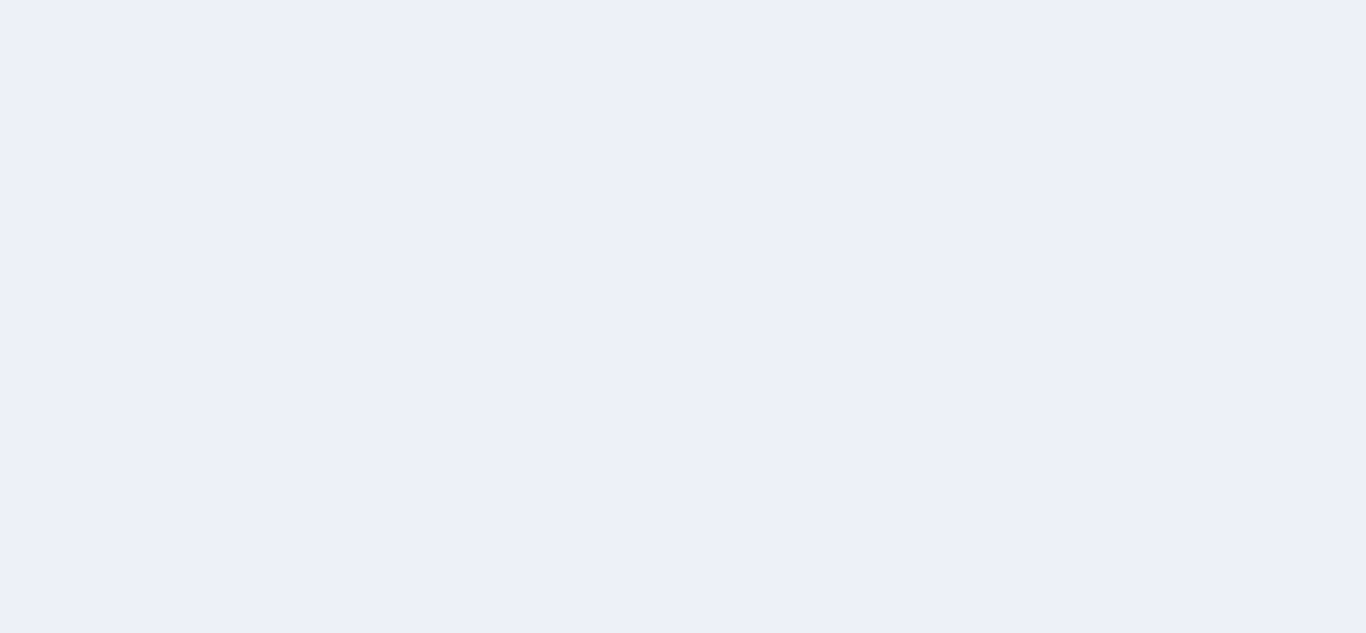 scroll, scrollTop: 0, scrollLeft: 0, axis: both 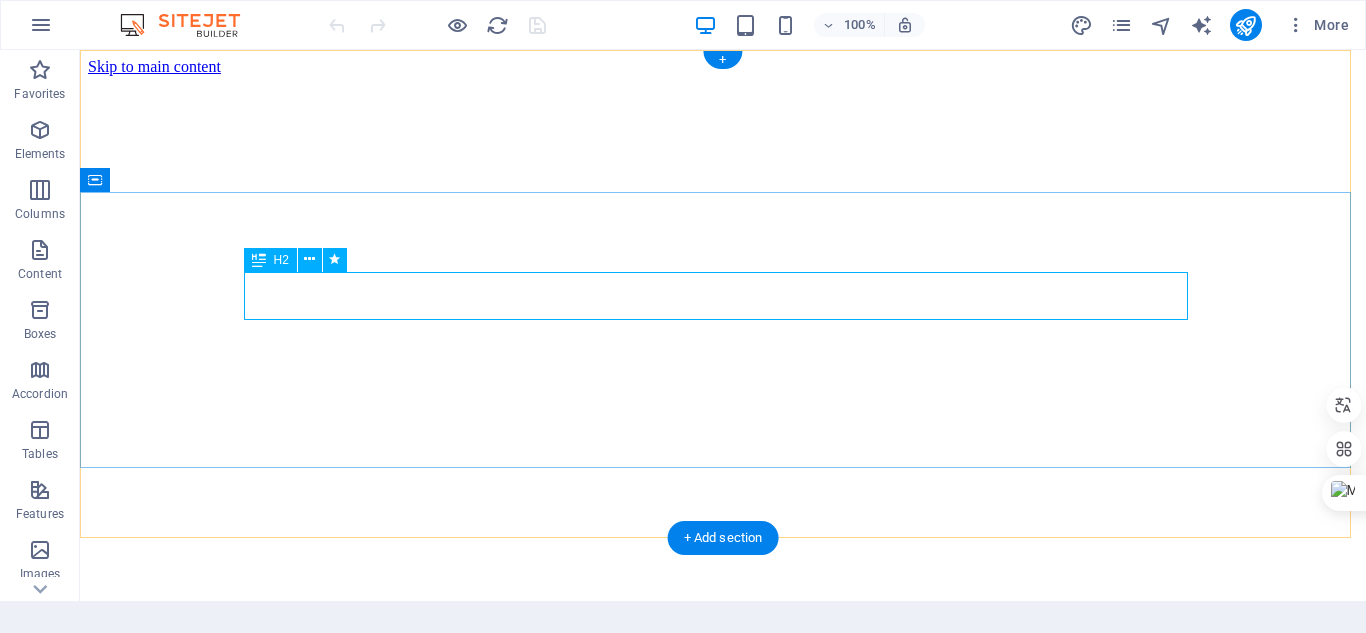click on "Welcome to Elenco Teatral Guerrerense" at bounding box center (723, 2500) 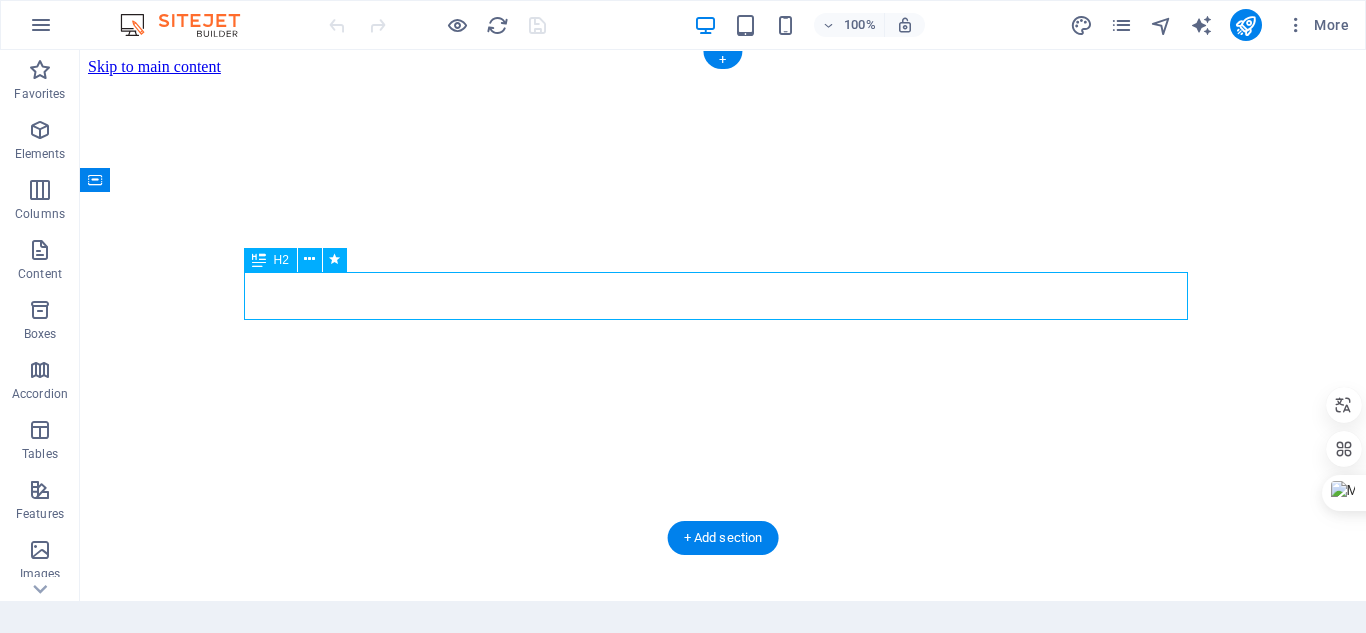 click on "Welcome to Elenco Teatral Guerrerense" at bounding box center [723, 2500] 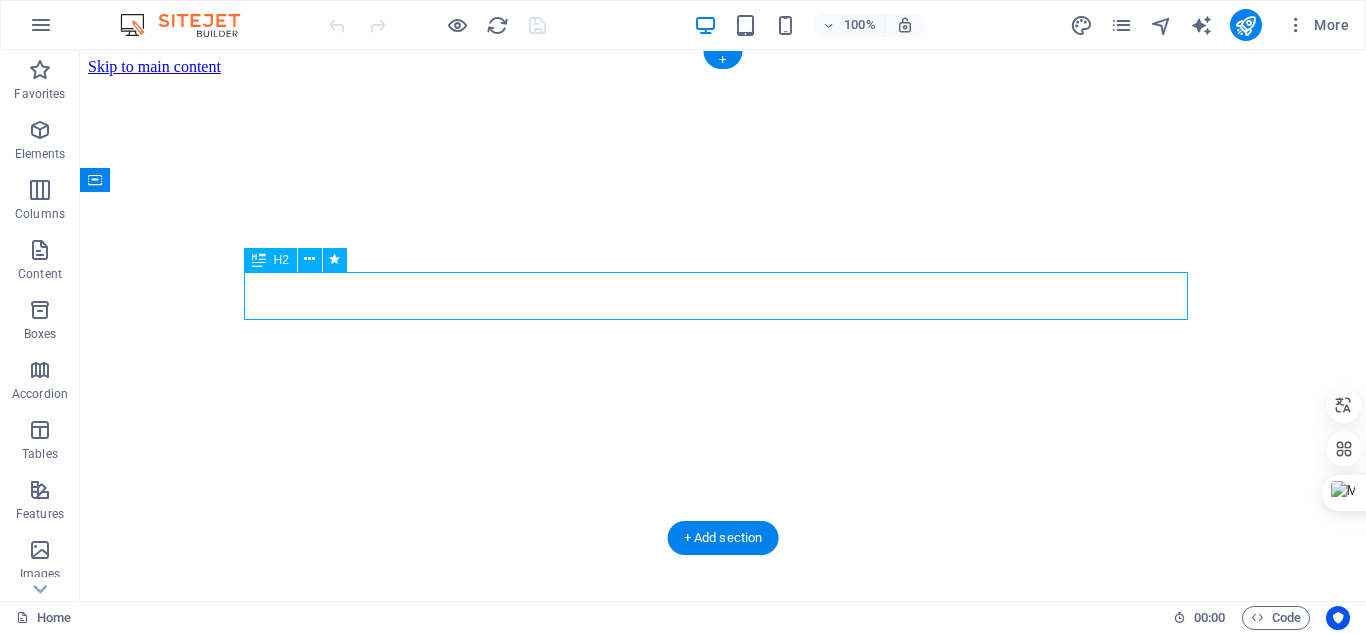 click on "Welcome to Elenco Teatral Guerrerense" at bounding box center [723, 2500] 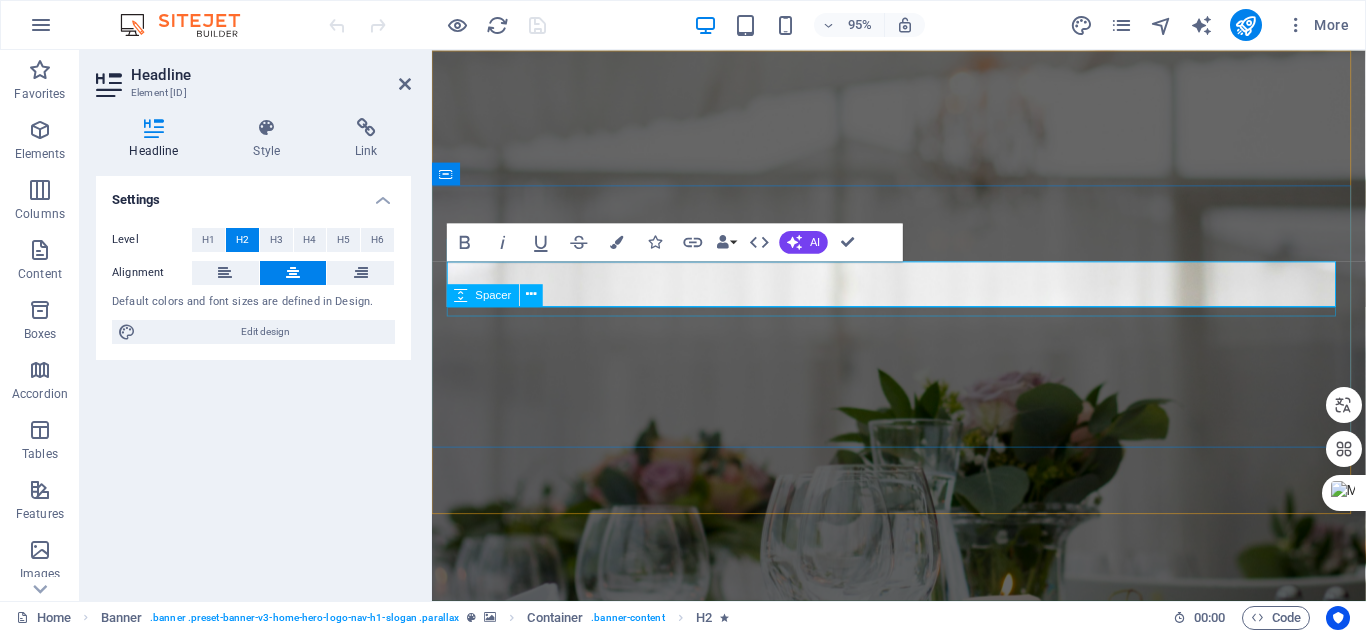 type 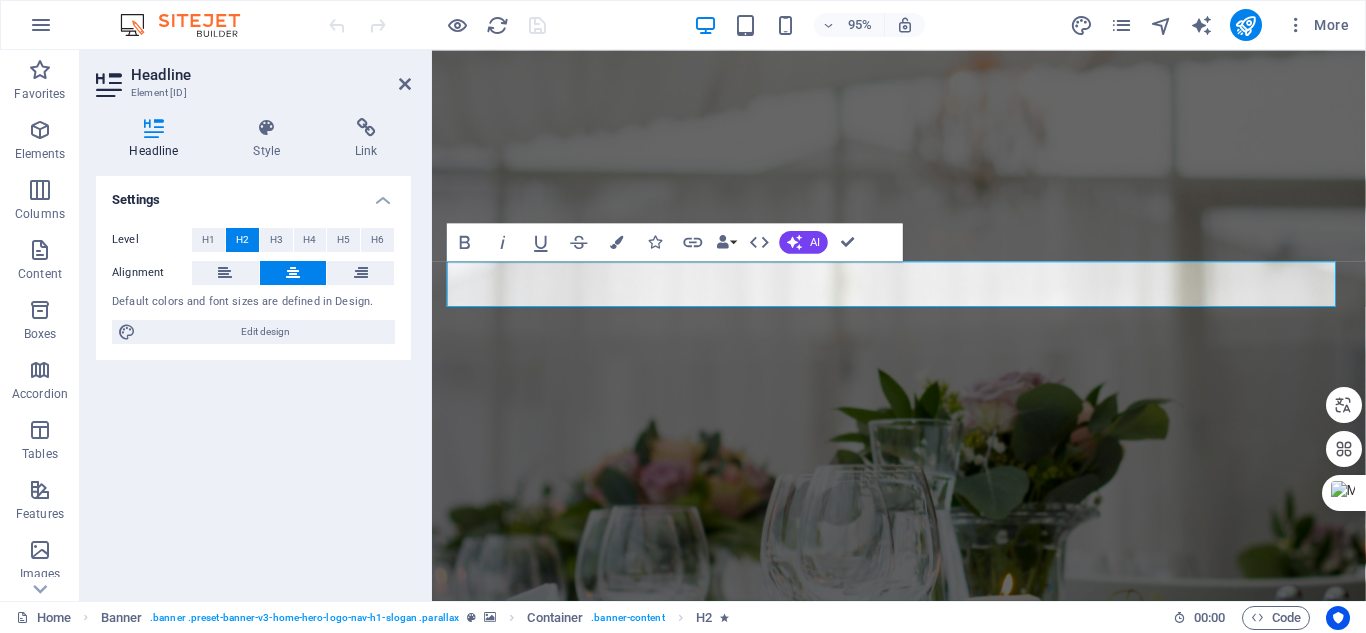 click at bounding box center (923, 340) 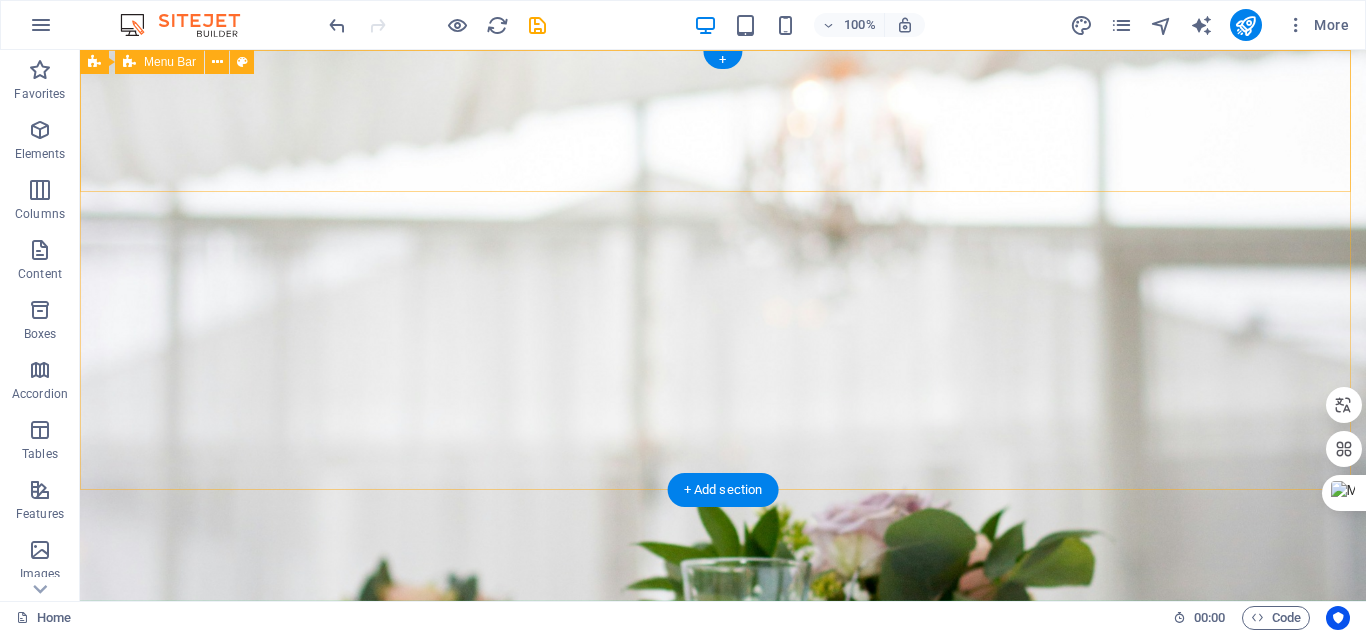 click on "[DOMAIN] Inicio Sobre Nosotros Servicios Equipo Contacto" at bounding box center (723, 645) 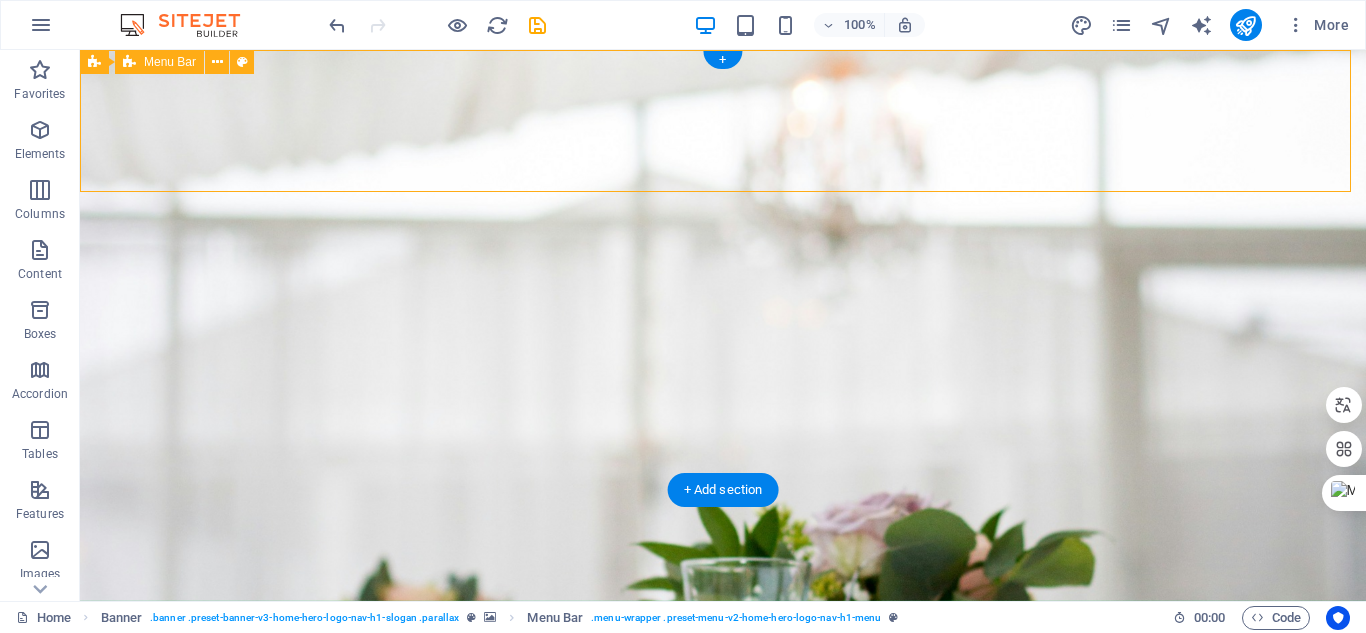 click on "[DOMAIN] Inicio Sobre Nosotros Servicios Equipo Contacto" at bounding box center (723, 645) 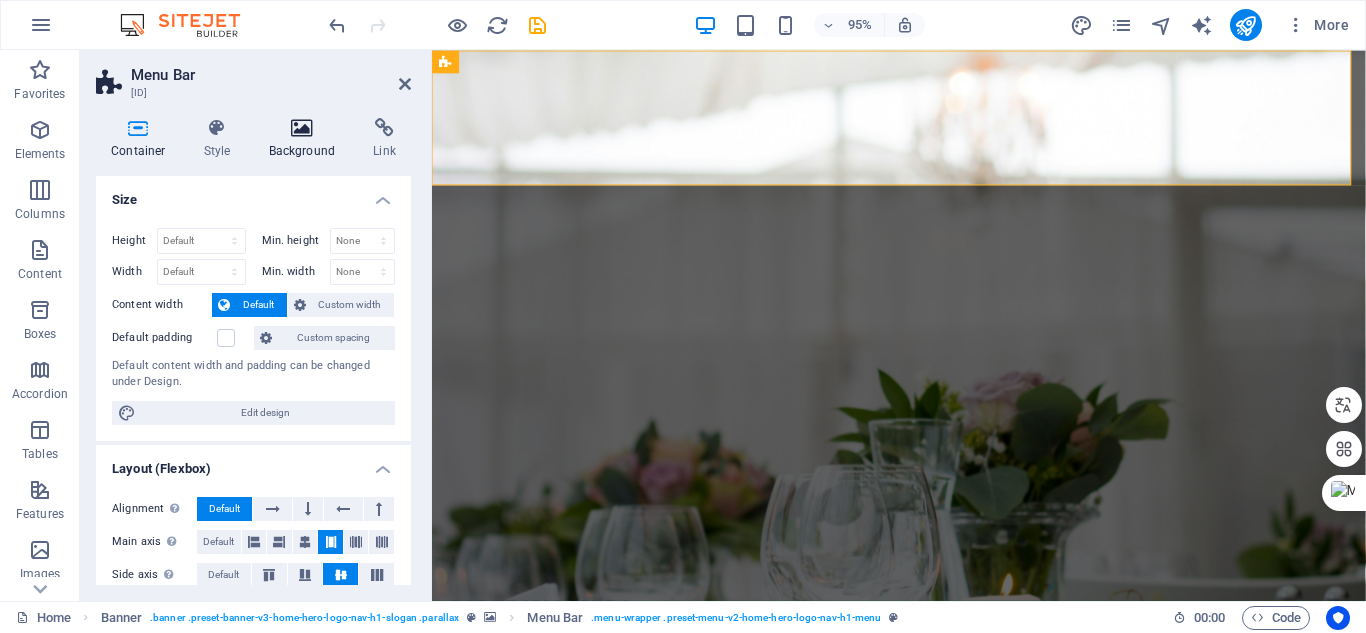 click on "Background" at bounding box center [306, 139] 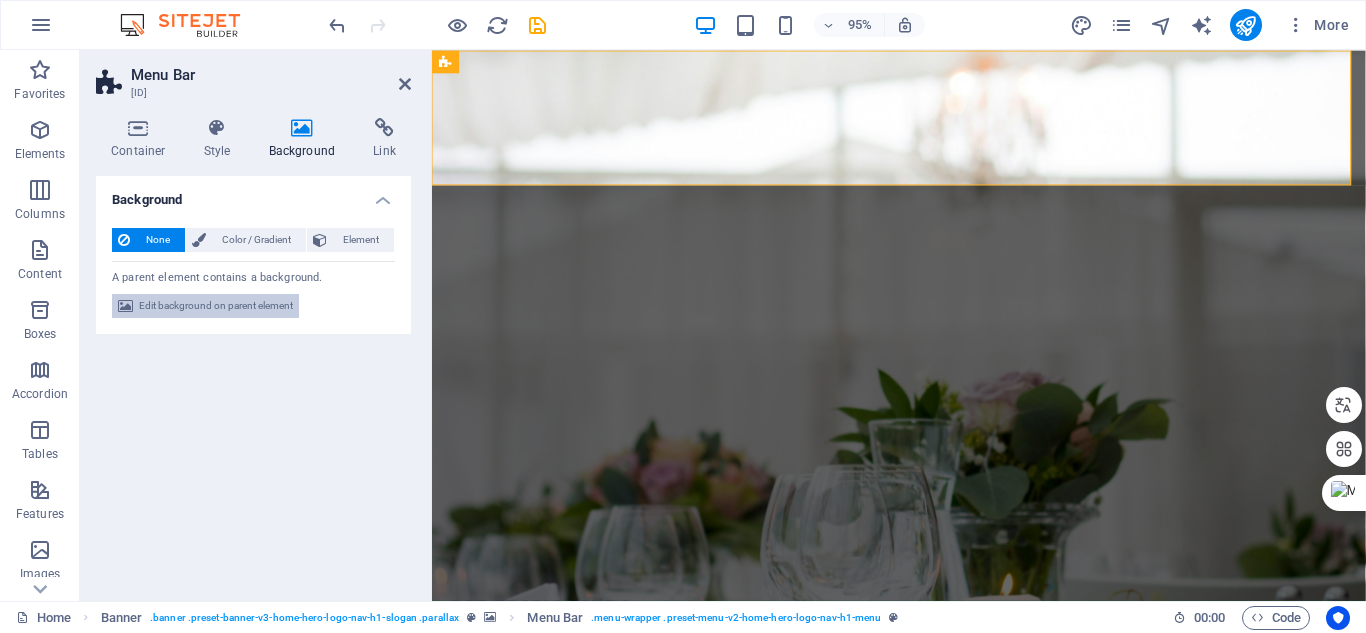 click on "Edit background on parent element" at bounding box center (216, 306) 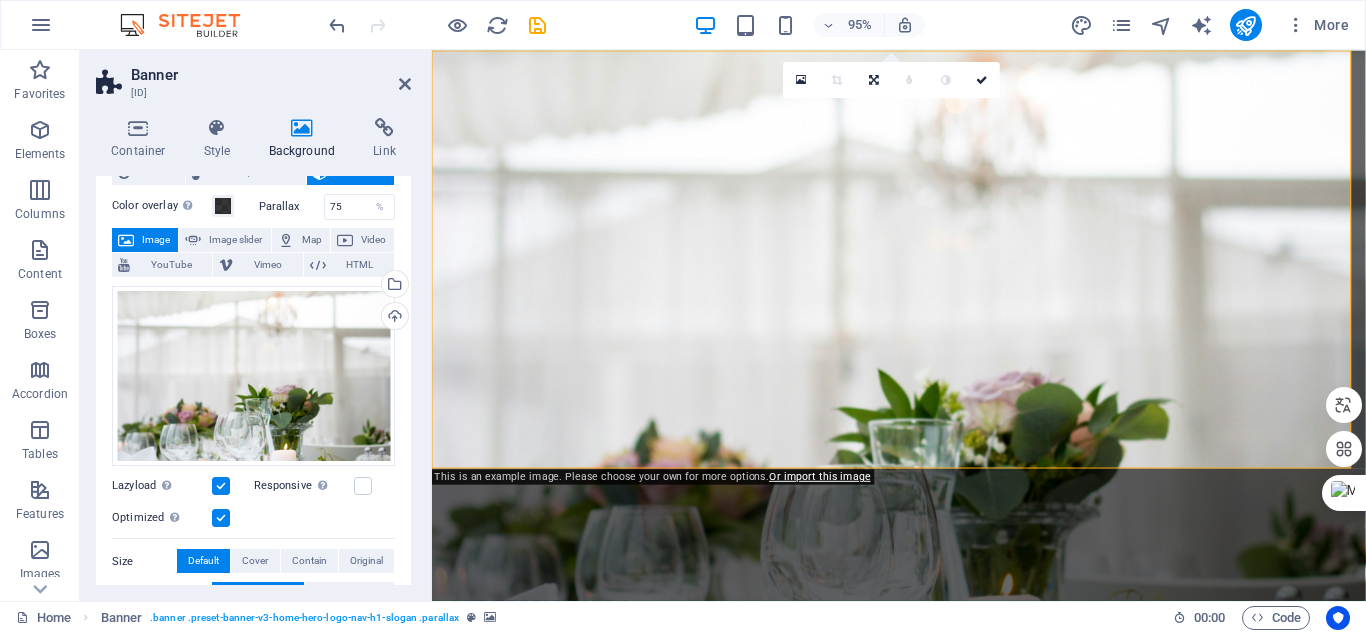 scroll, scrollTop: 100, scrollLeft: 0, axis: vertical 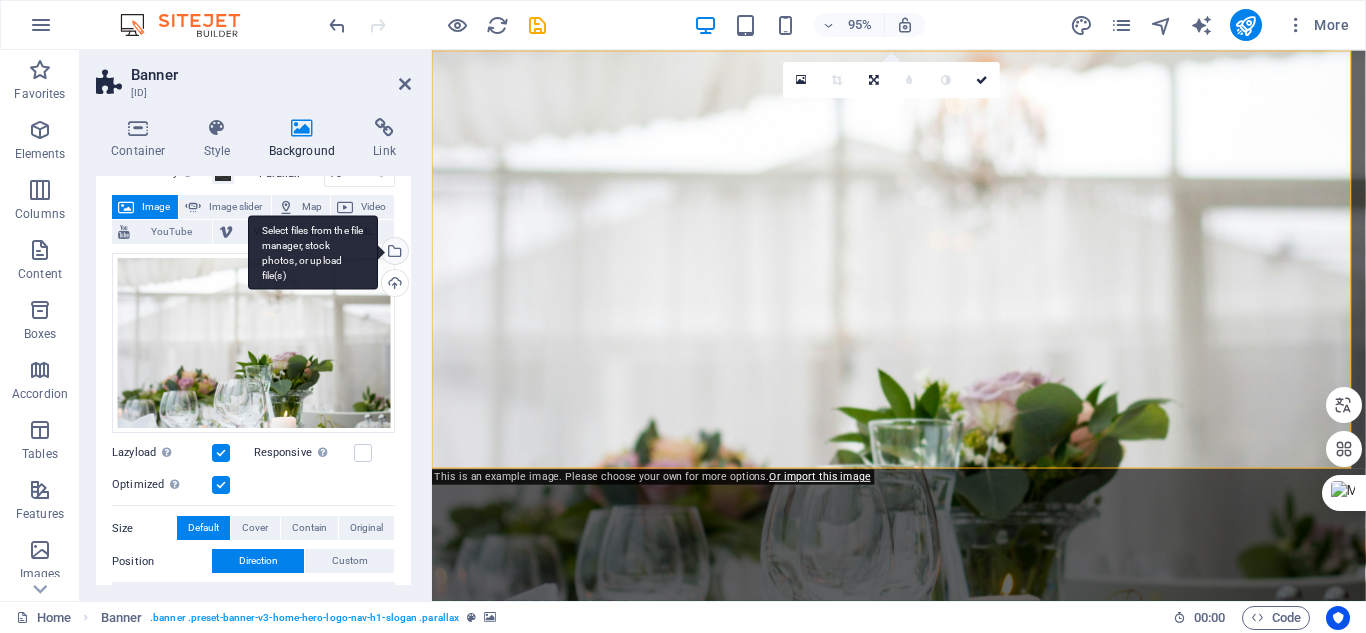 click on "Select files from the file manager, stock photos, or upload file(s)" at bounding box center [313, 252] 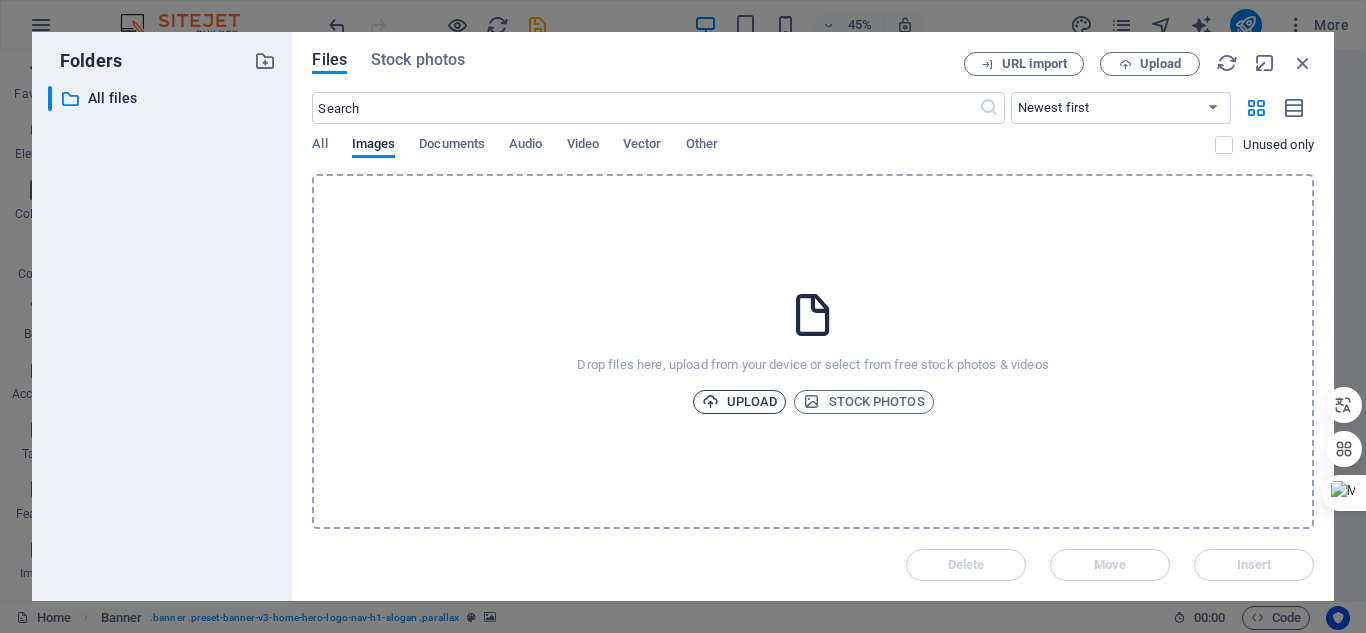 click on "Upload" at bounding box center (740, 402) 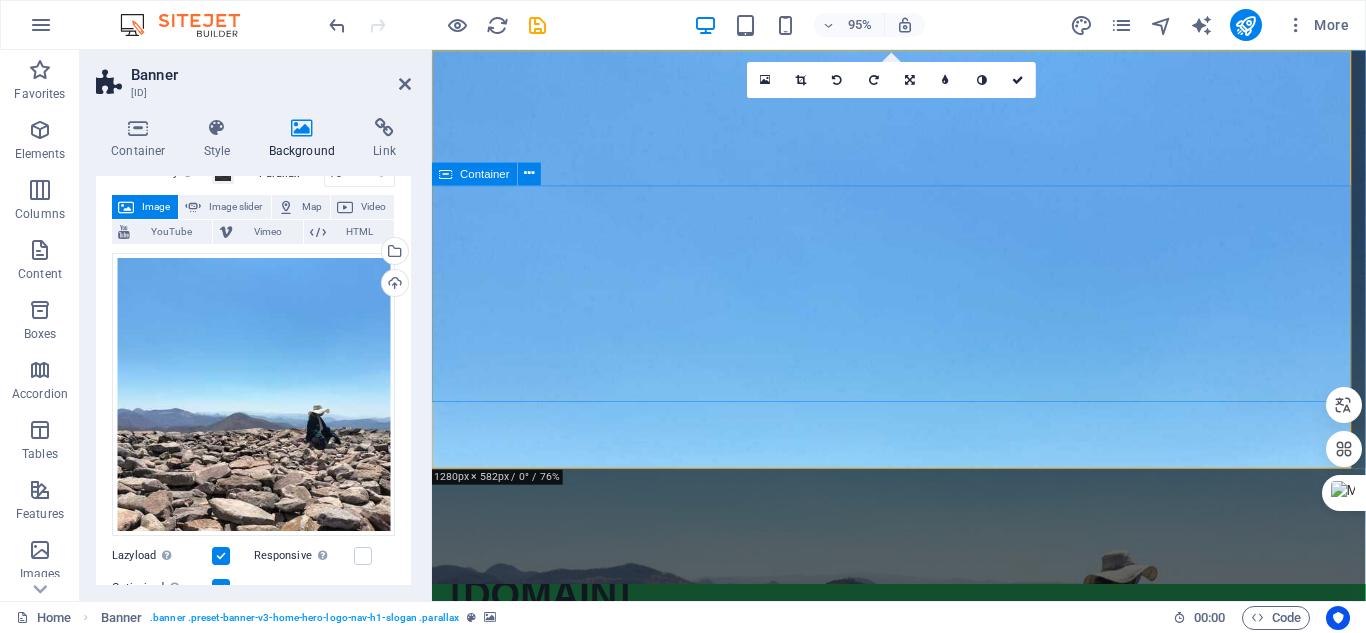 scroll, scrollTop: 0, scrollLeft: 0, axis: both 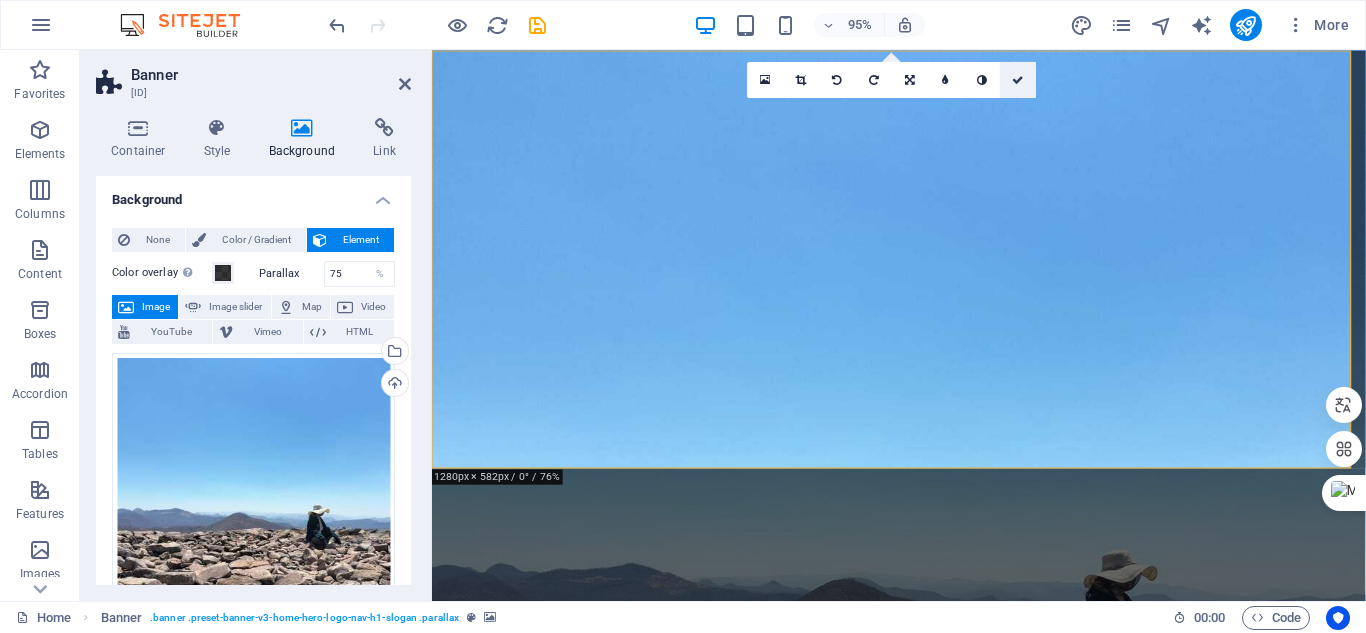 click at bounding box center [1018, 79] 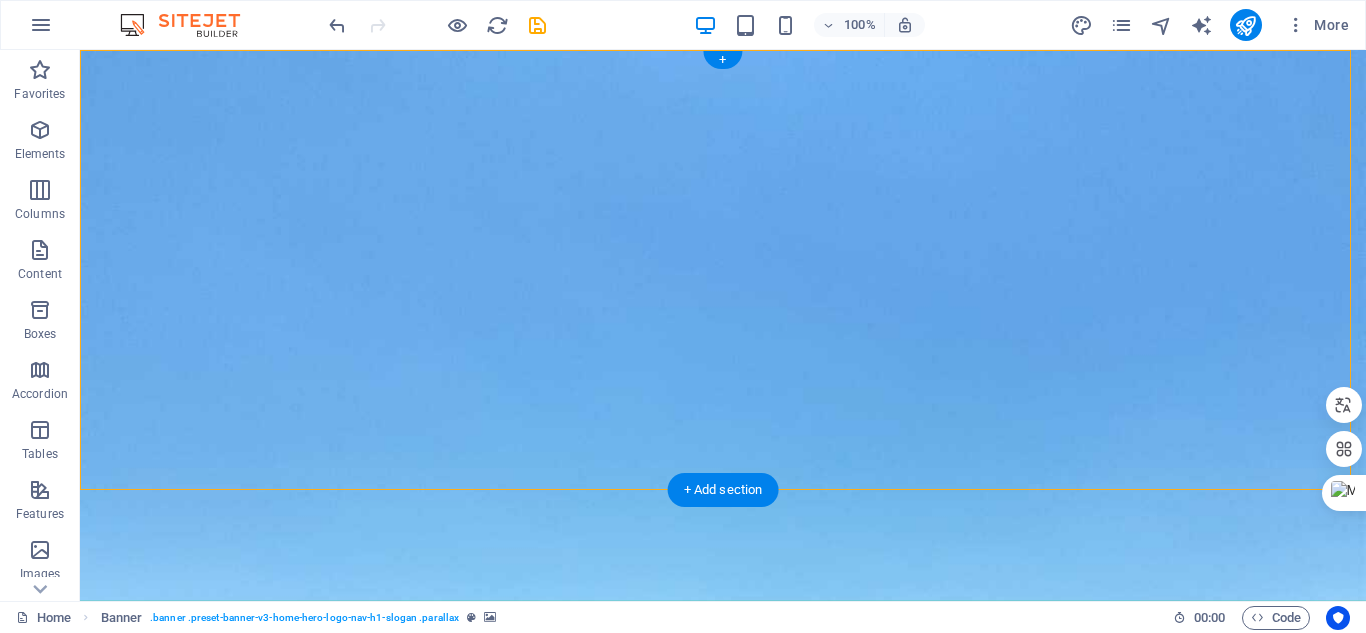 click at bounding box center (723, 325) 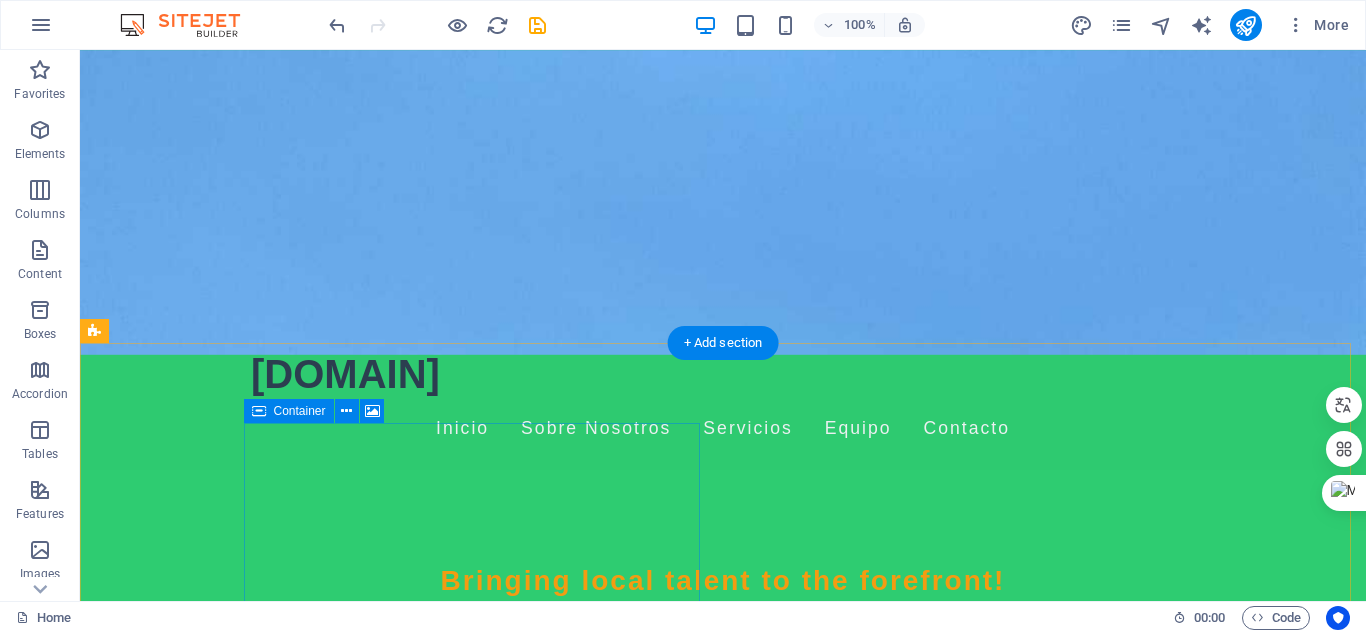 scroll, scrollTop: 0, scrollLeft: 0, axis: both 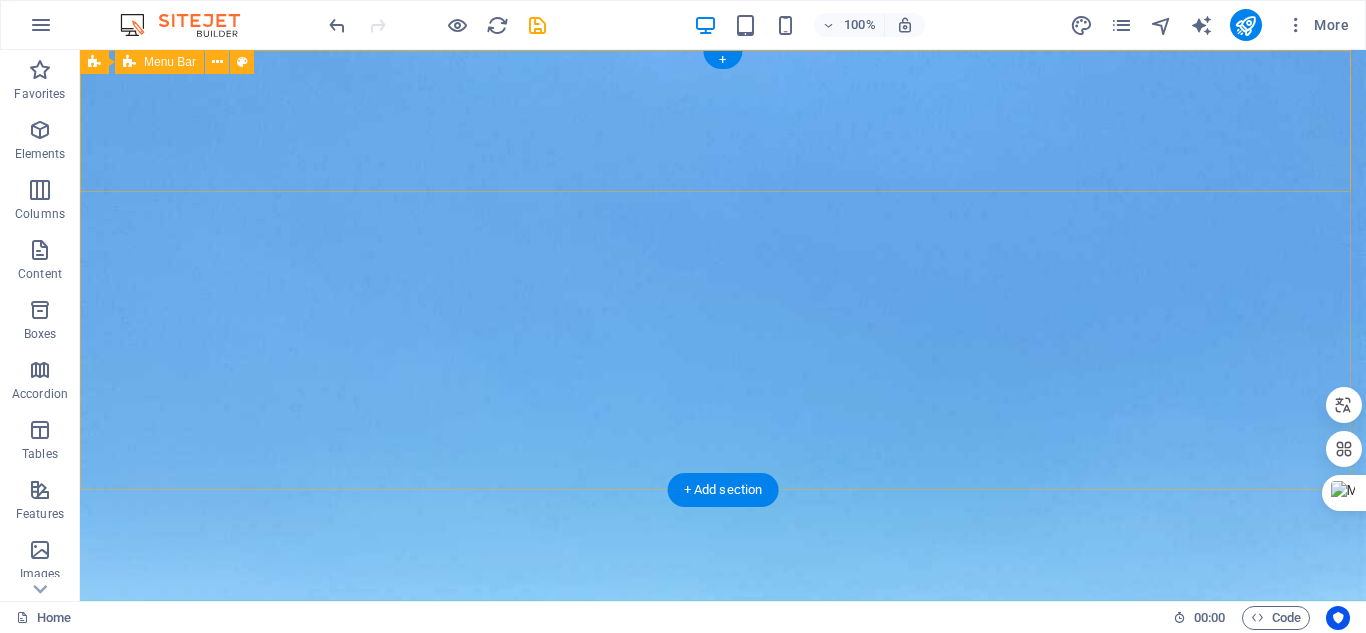 click on "[DOMAIN] Inicio Sobre Nosotros Servicios Equipo Contacto" at bounding box center (723, 645) 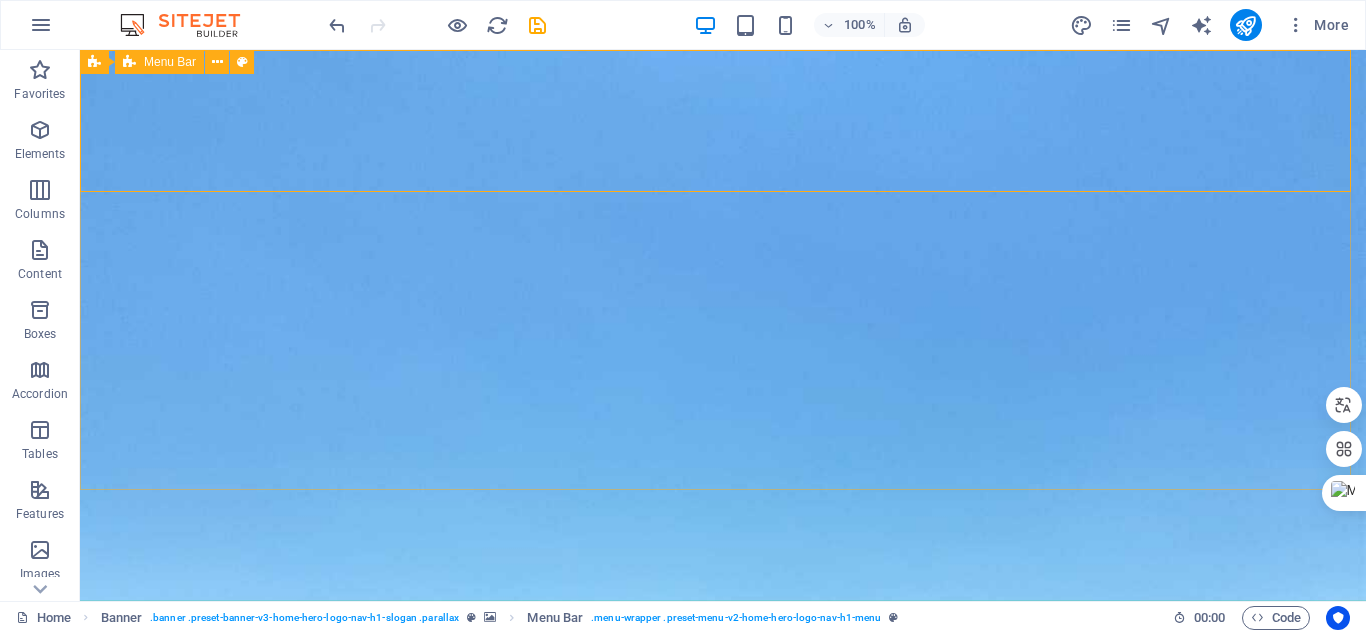 click on "Menu Bar" at bounding box center (170, 62) 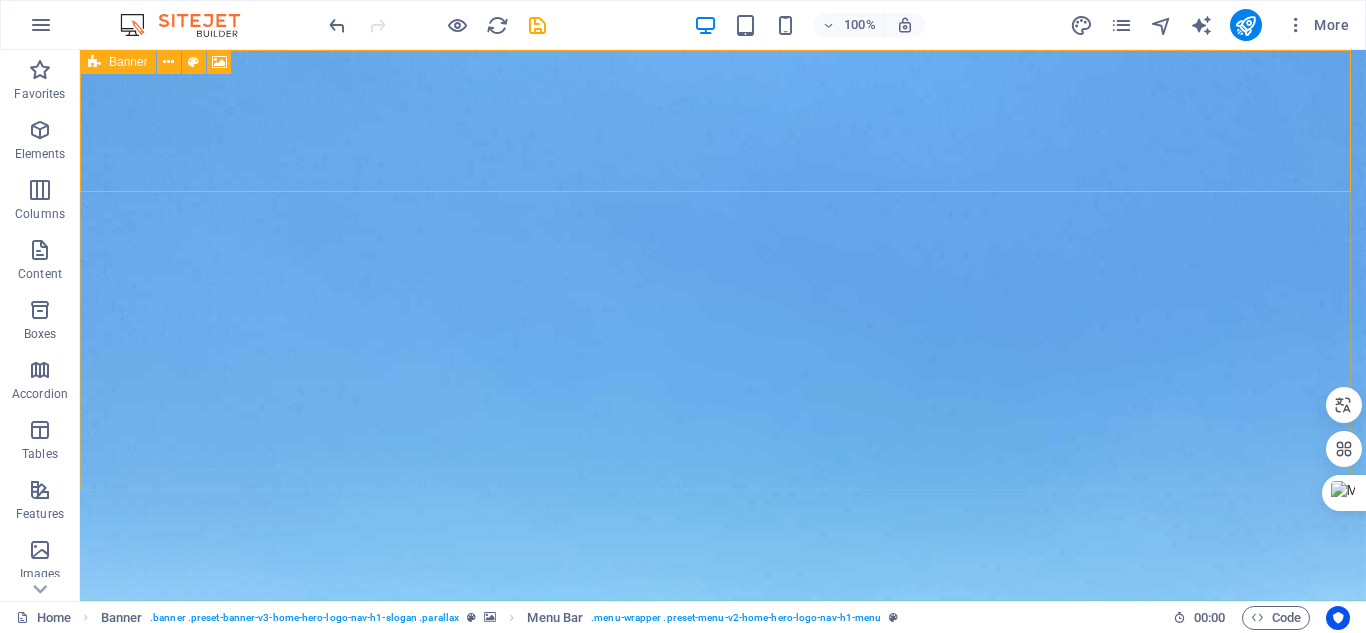 click at bounding box center (94, 62) 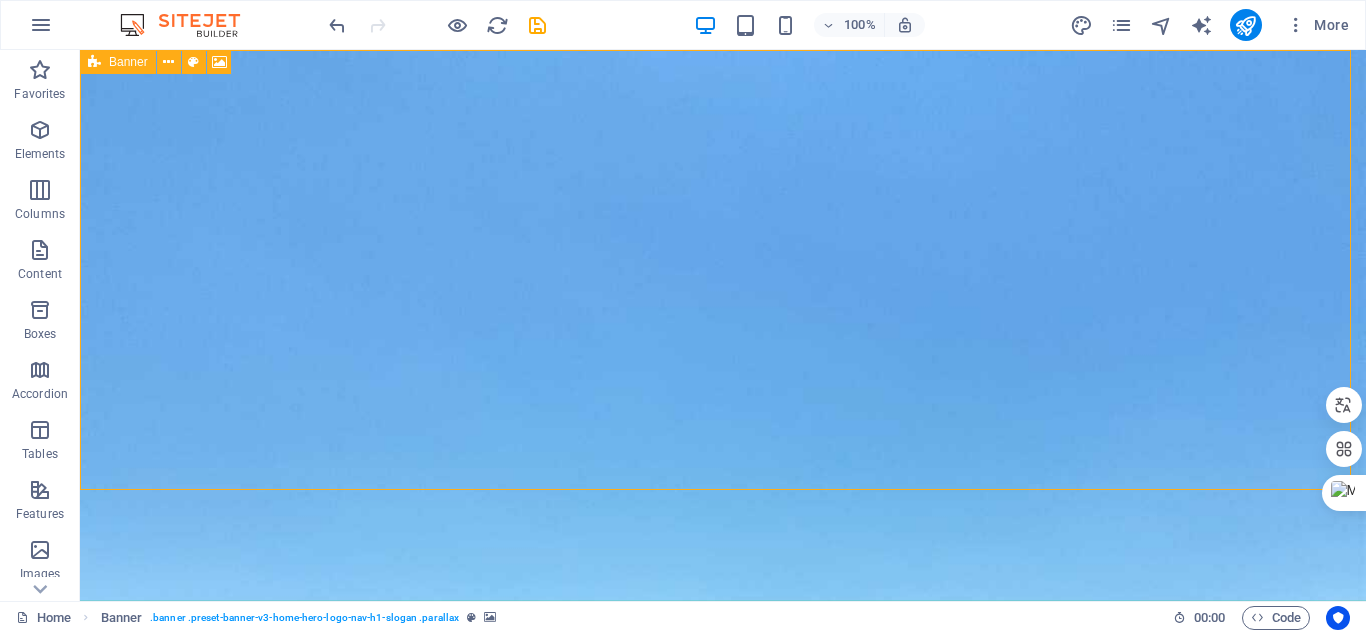 click on "Banner" at bounding box center (128, 62) 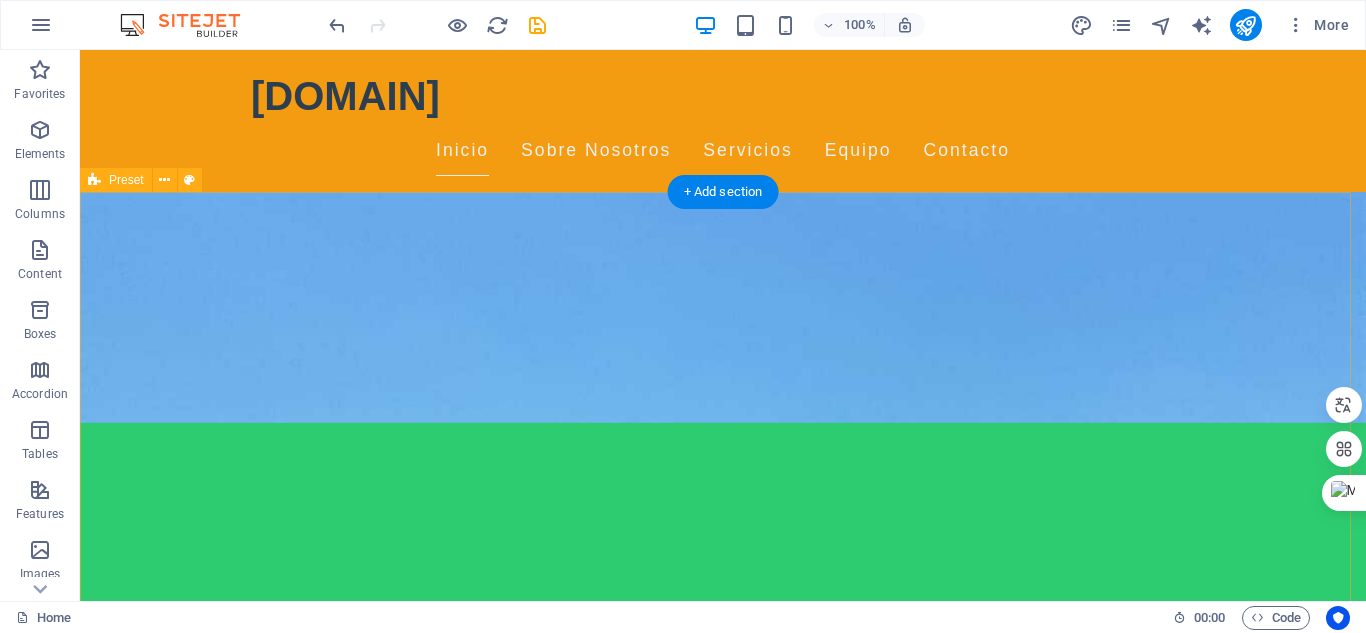 scroll, scrollTop: 0, scrollLeft: 0, axis: both 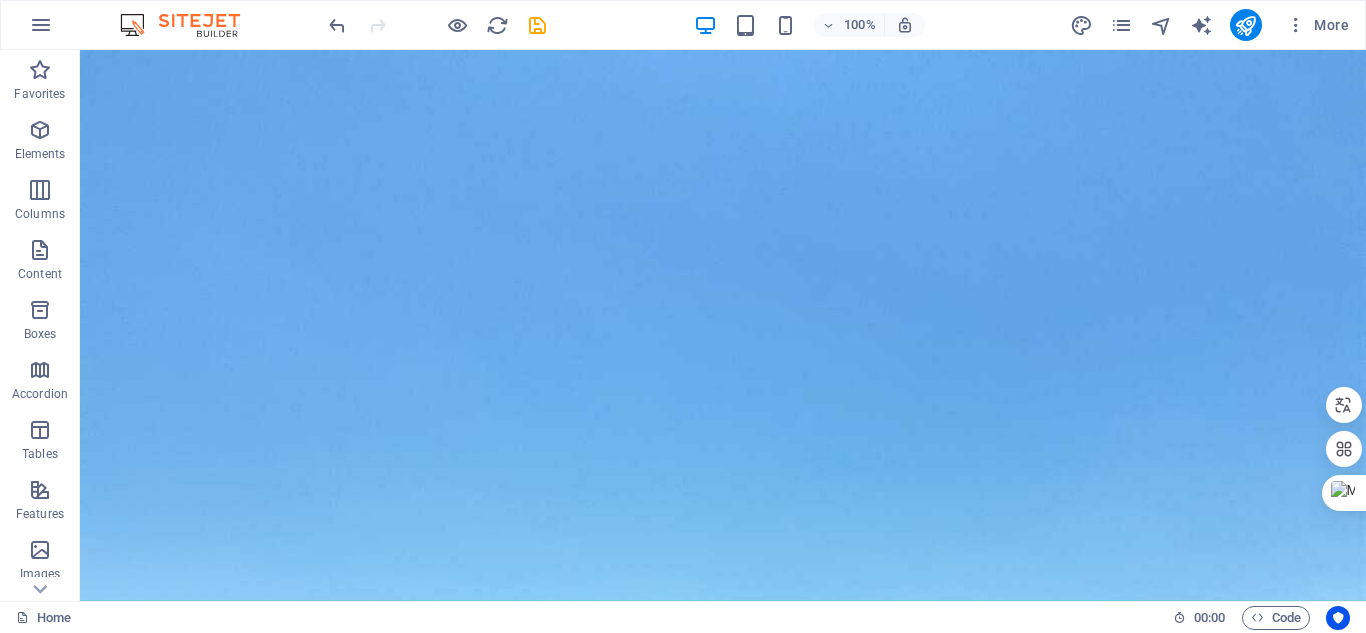 click at bounding box center [190, 25] 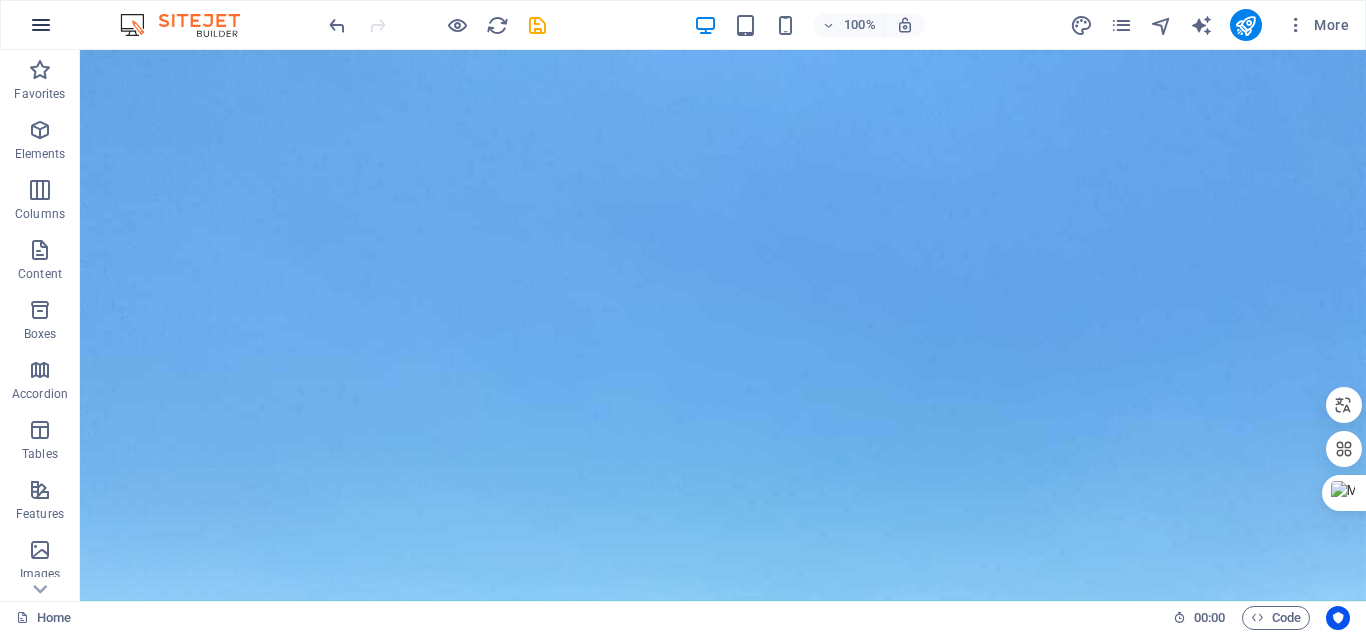 click at bounding box center (41, 25) 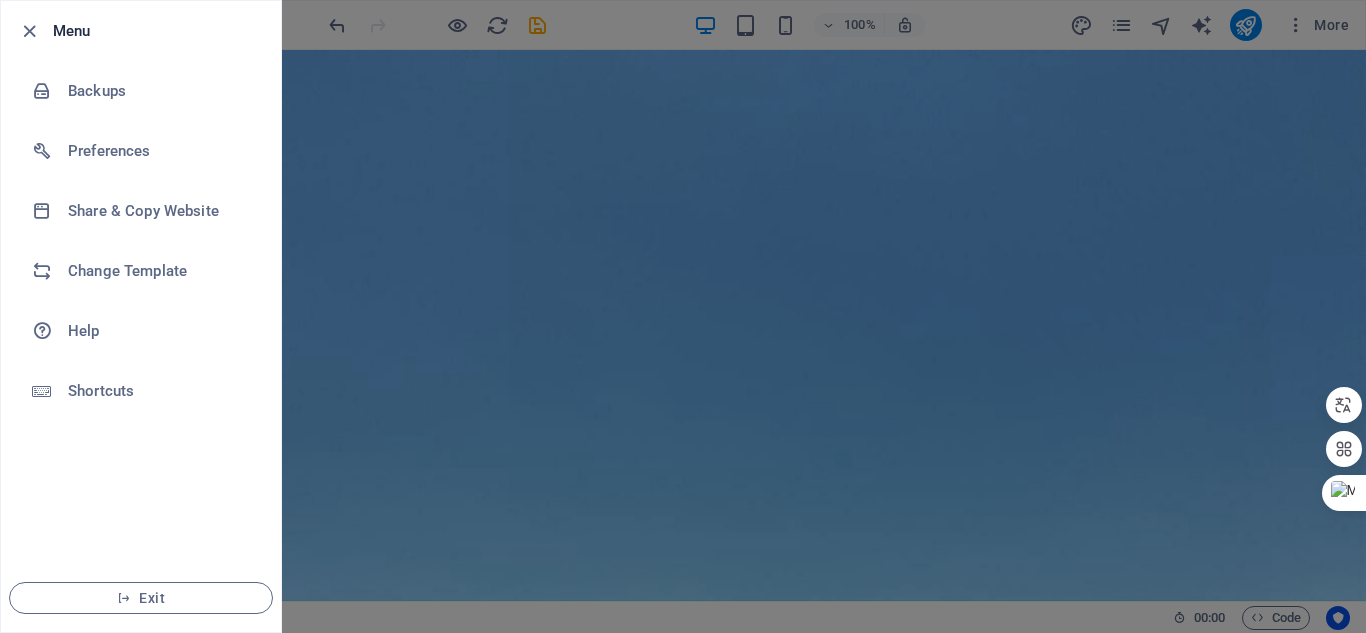 click at bounding box center (683, 316) 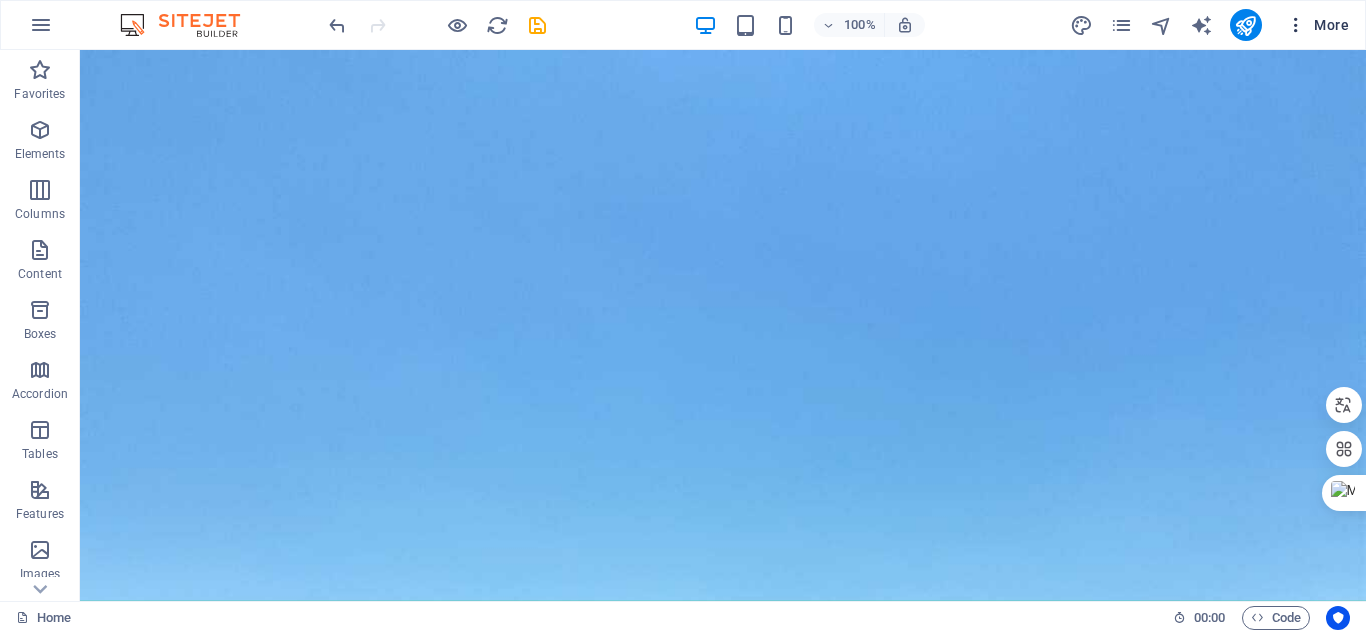 click on "More" at bounding box center [1317, 25] 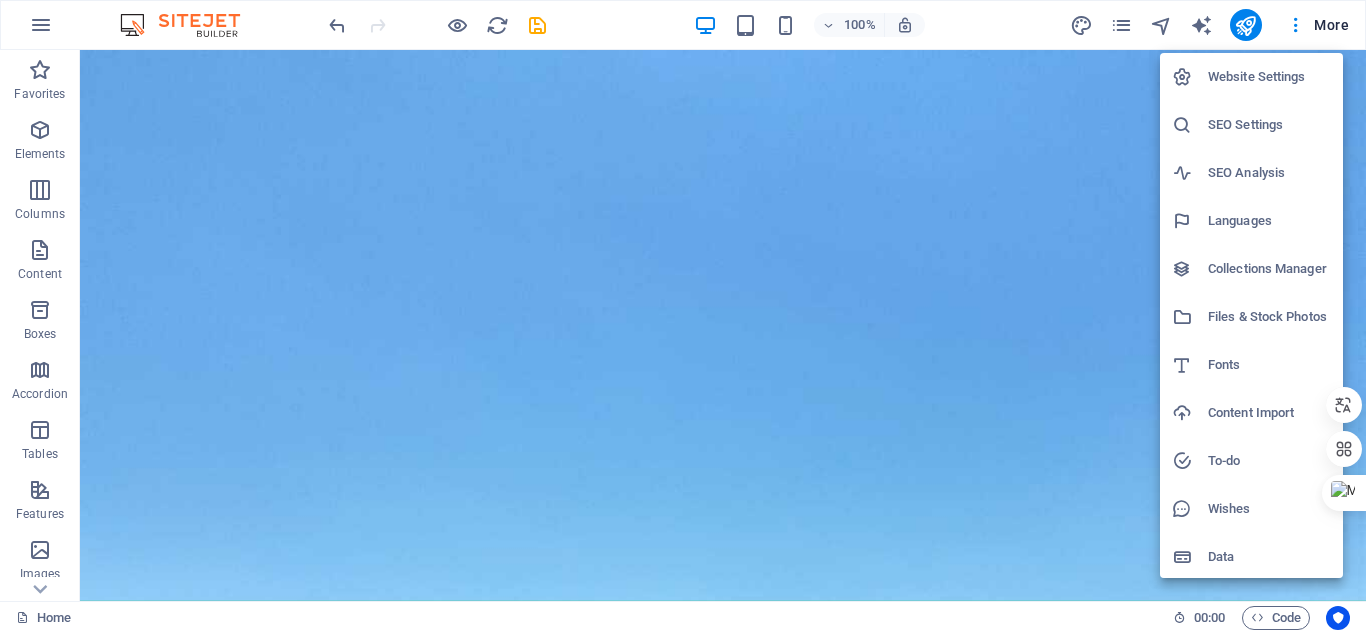 click at bounding box center (683, 316) 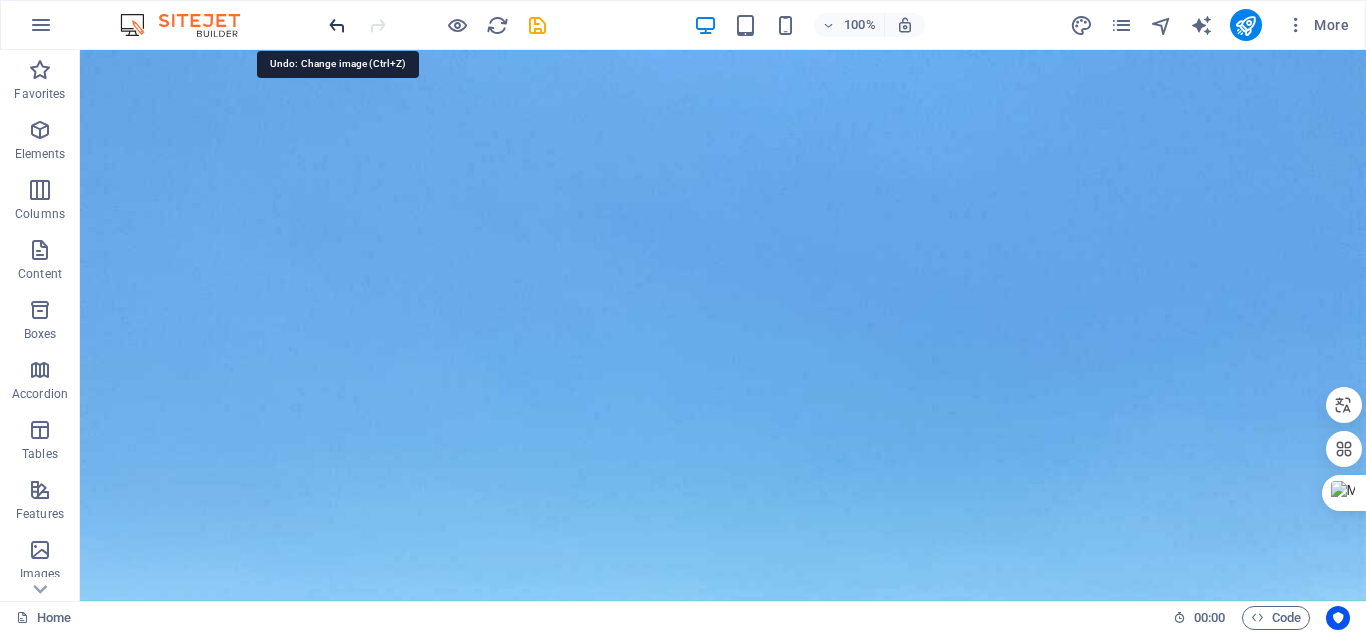 click at bounding box center [337, 25] 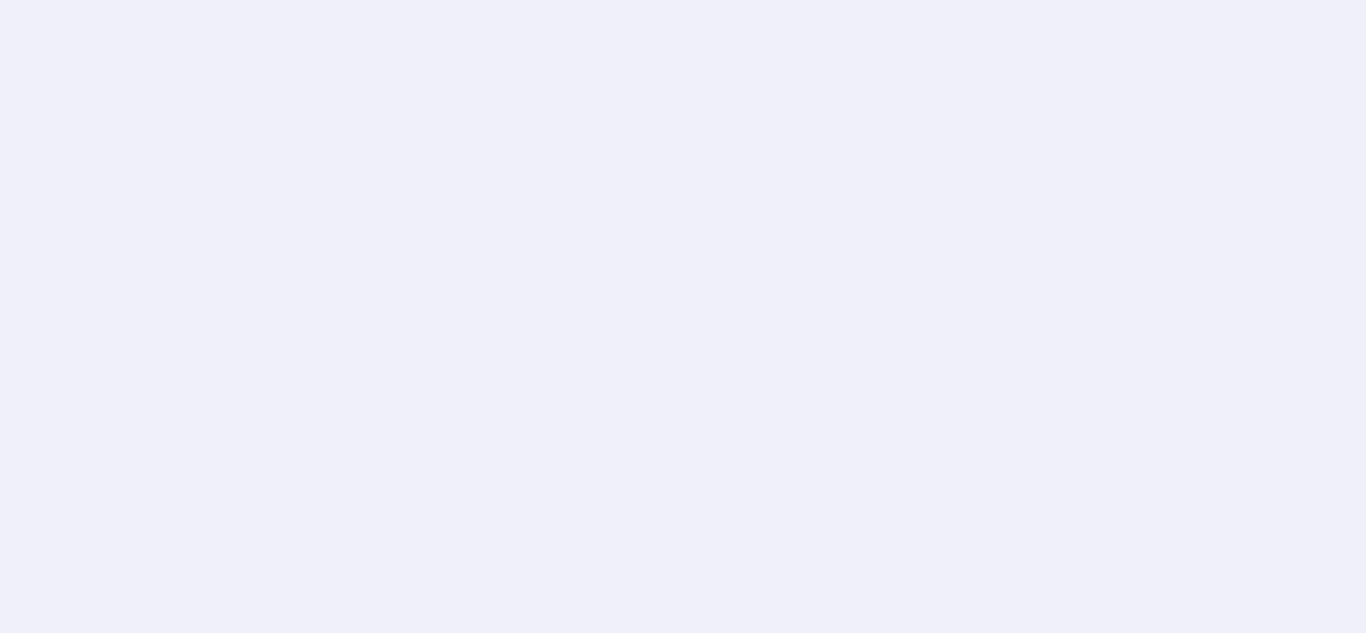 scroll, scrollTop: 0, scrollLeft: 0, axis: both 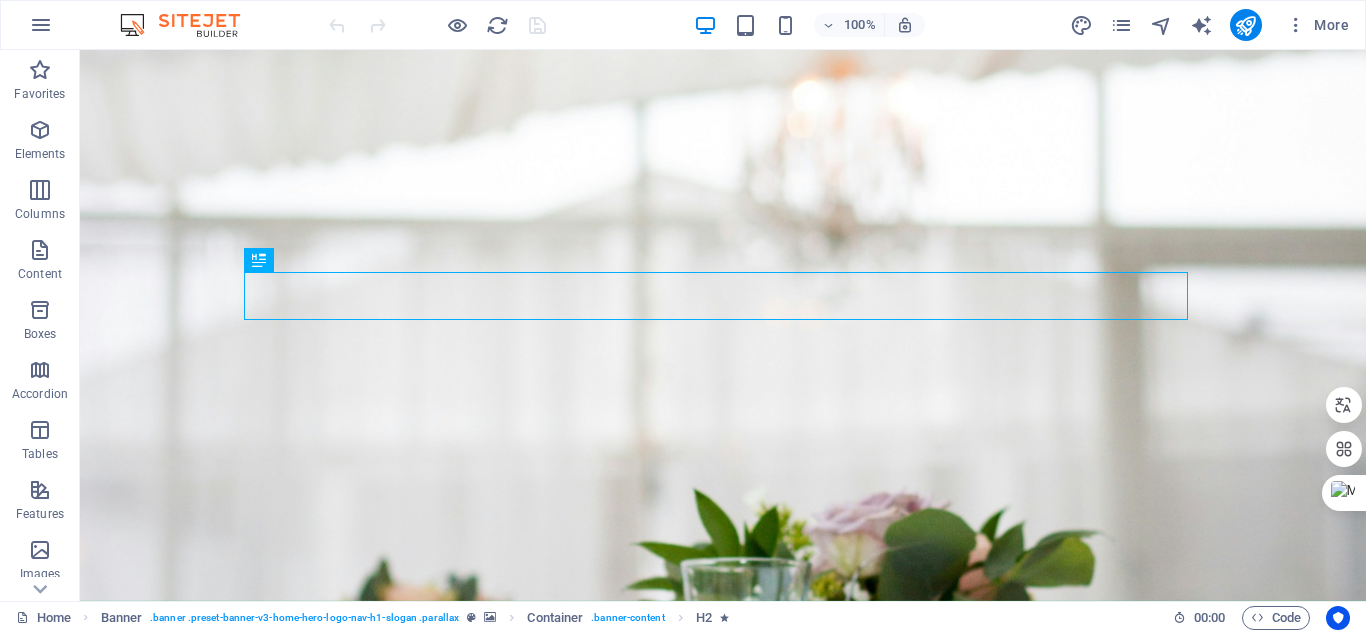 click at bounding box center [190, 25] 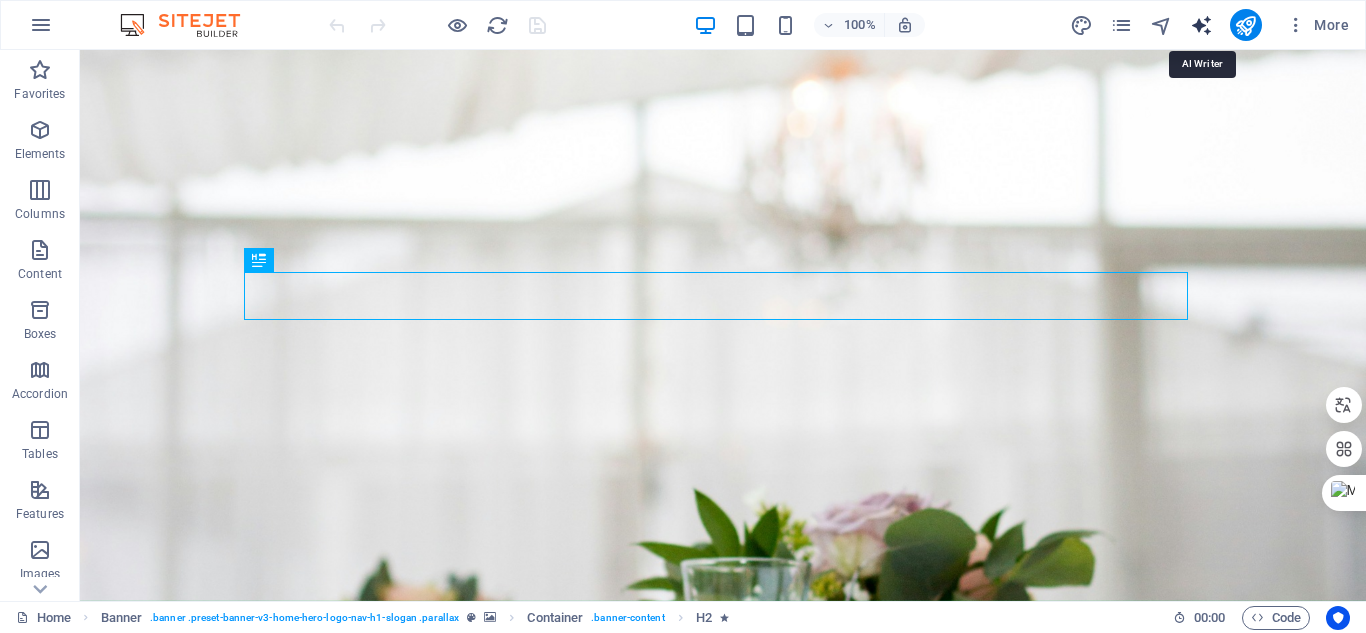 click at bounding box center [1201, 25] 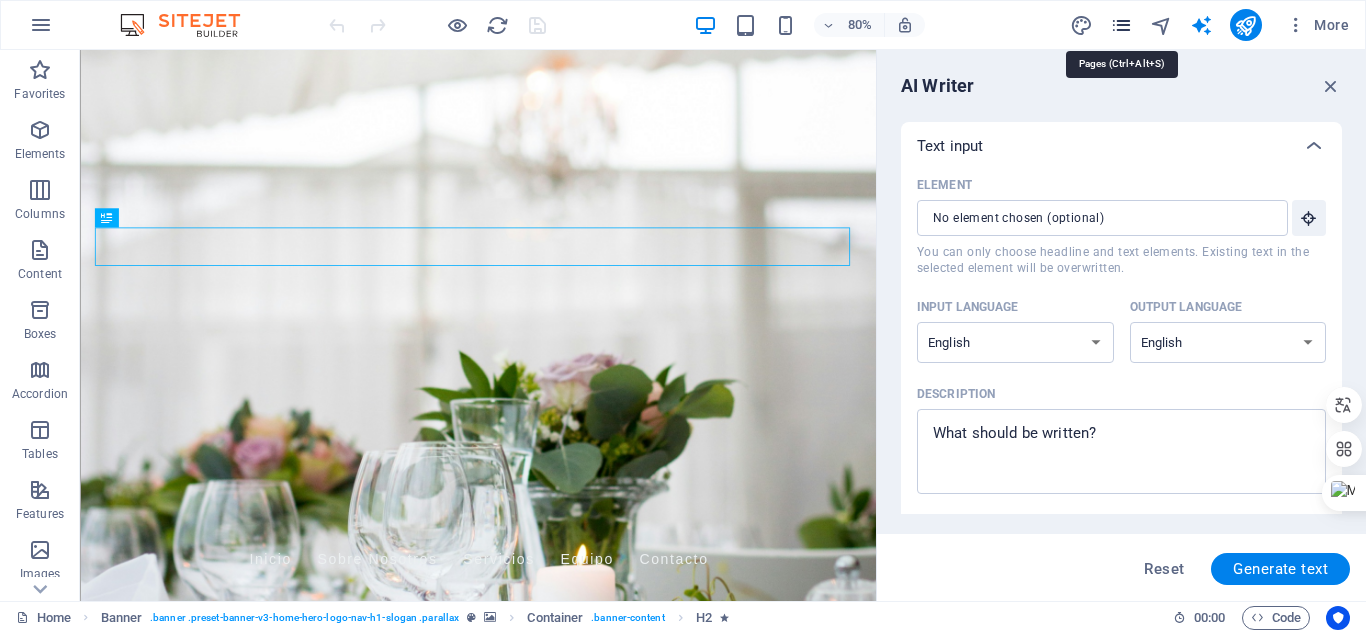 click at bounding box center [1121, 25] 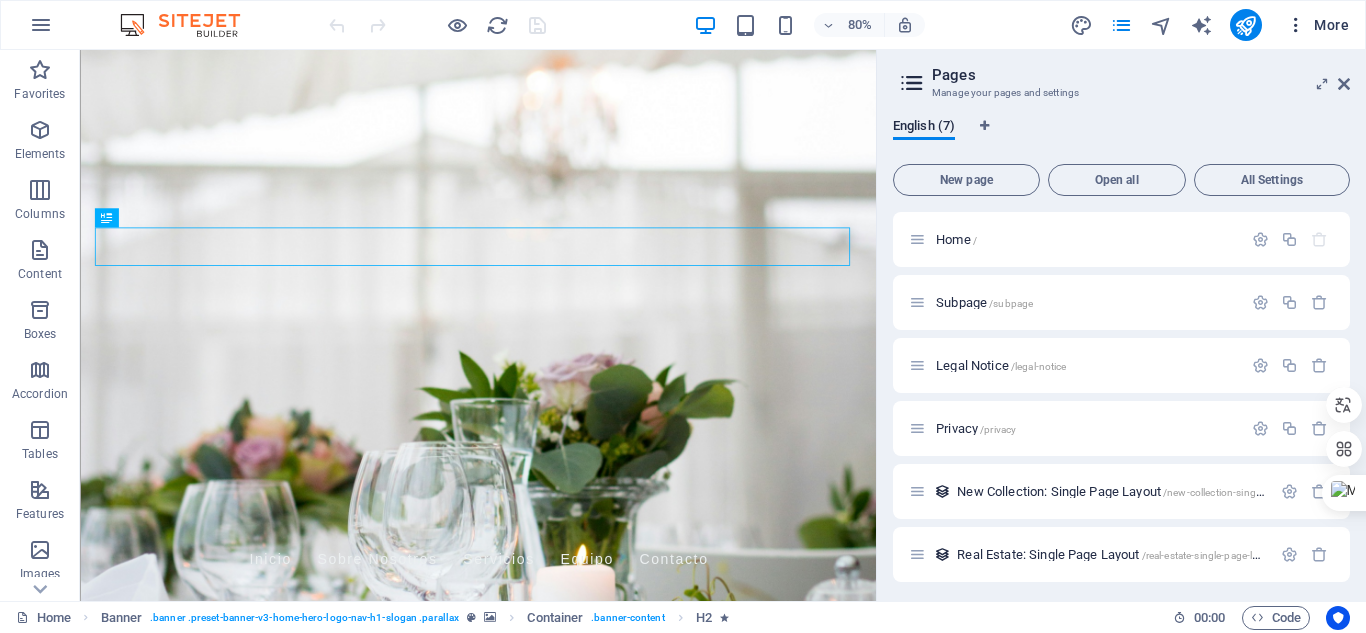 click on "More" at bounding box center (1317, 25) 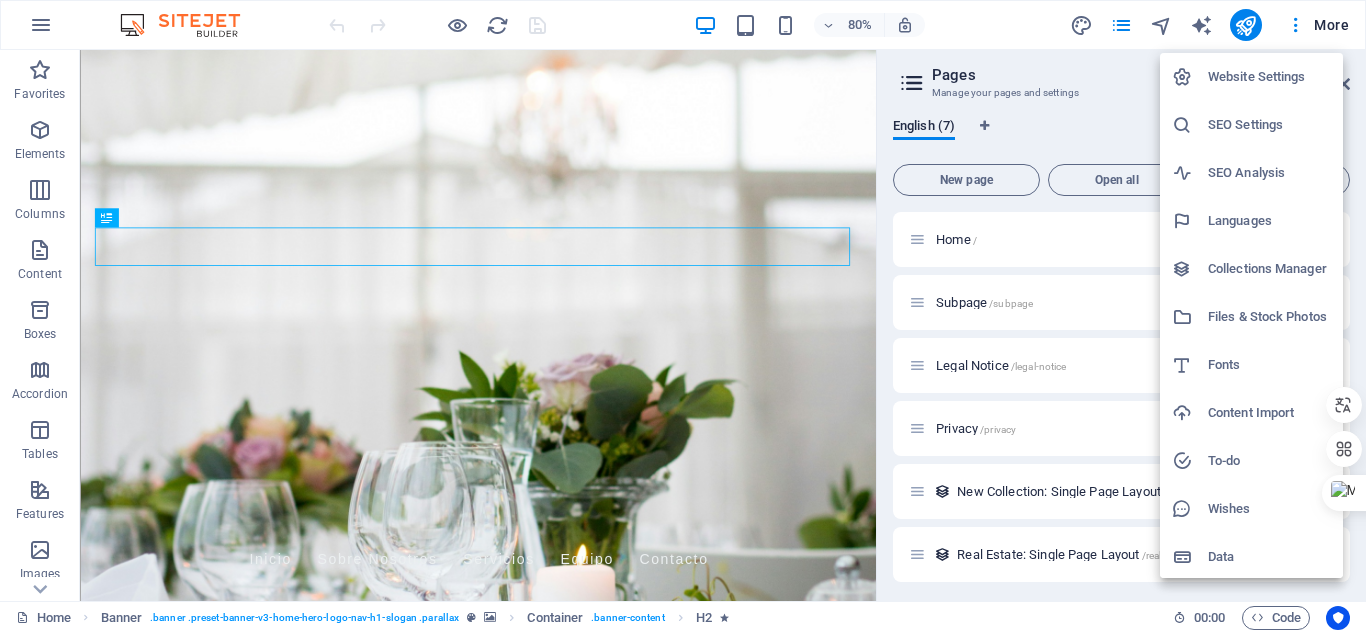 click on "Website Settings" at bounding box center [1269, 77] 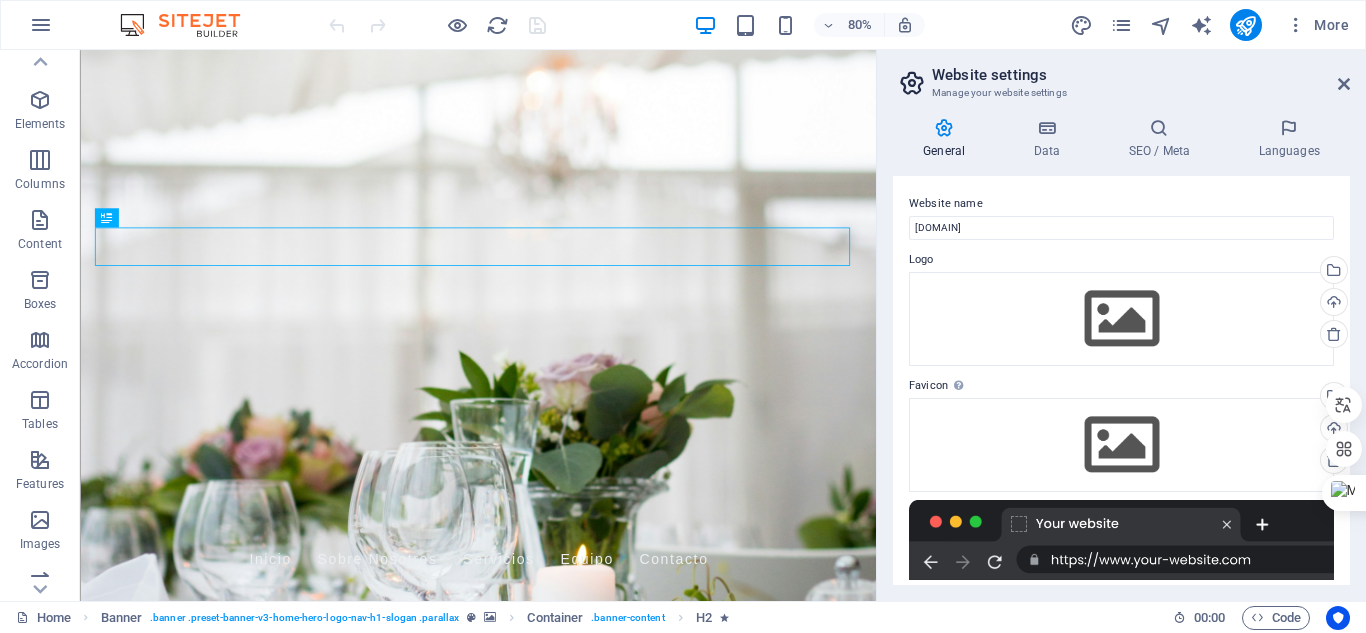 scroll, scrollTop: 0, scrollLeft: 0, axis: both 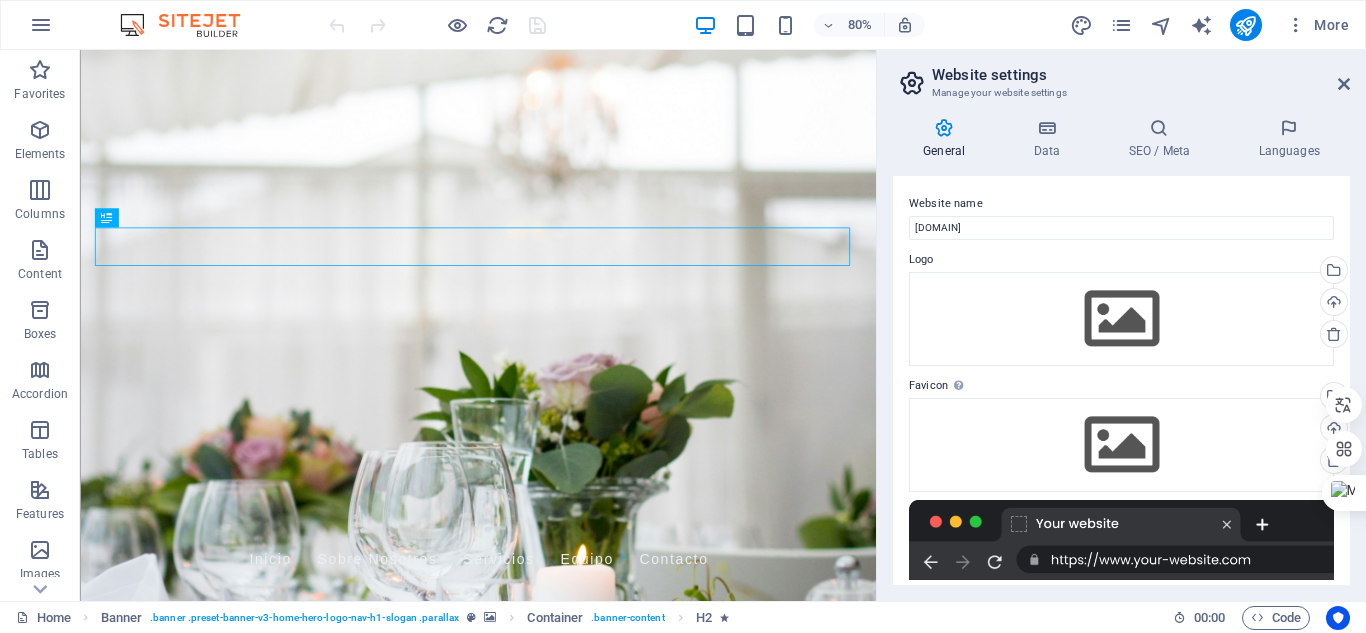 click at bounding box center [1121, 540] 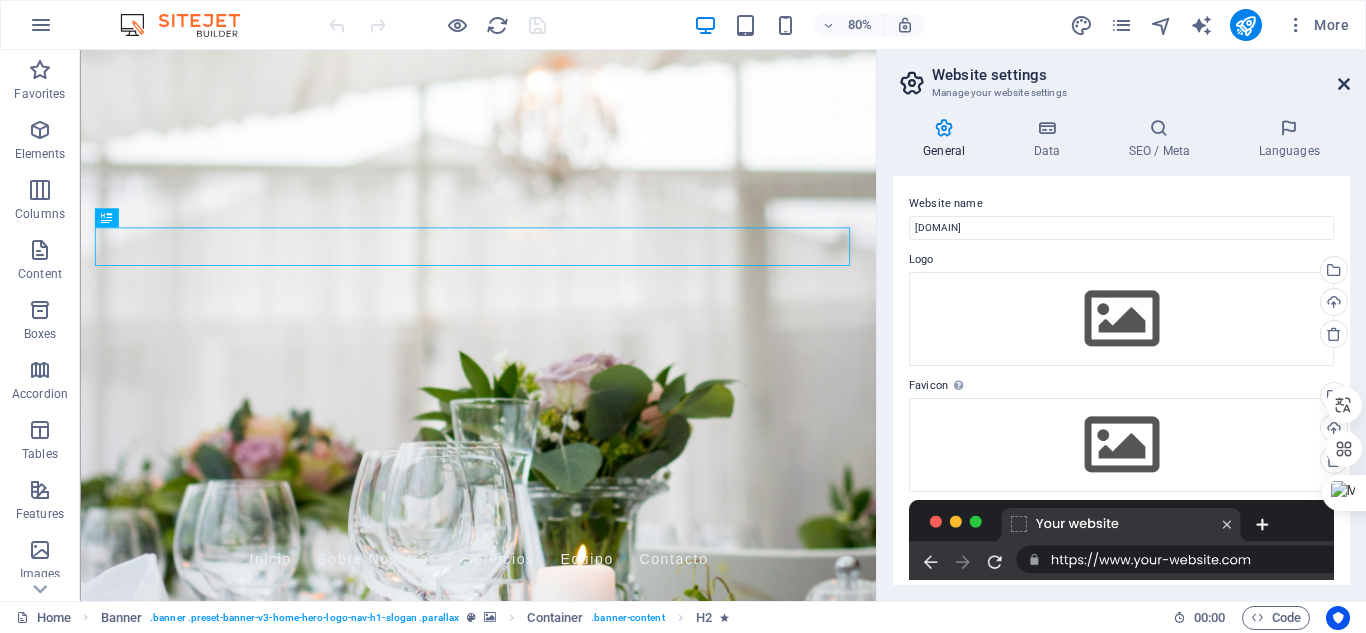 click at bounding box center [1344, 84] 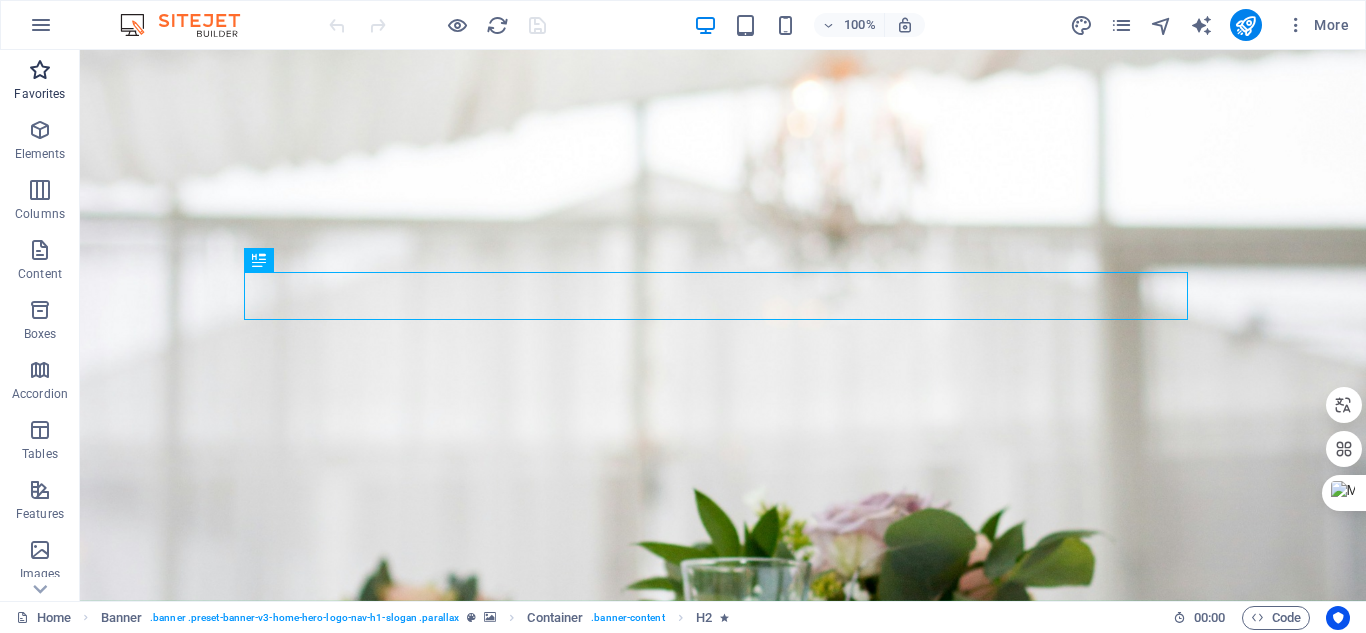 click at bounding box center (40, 70) 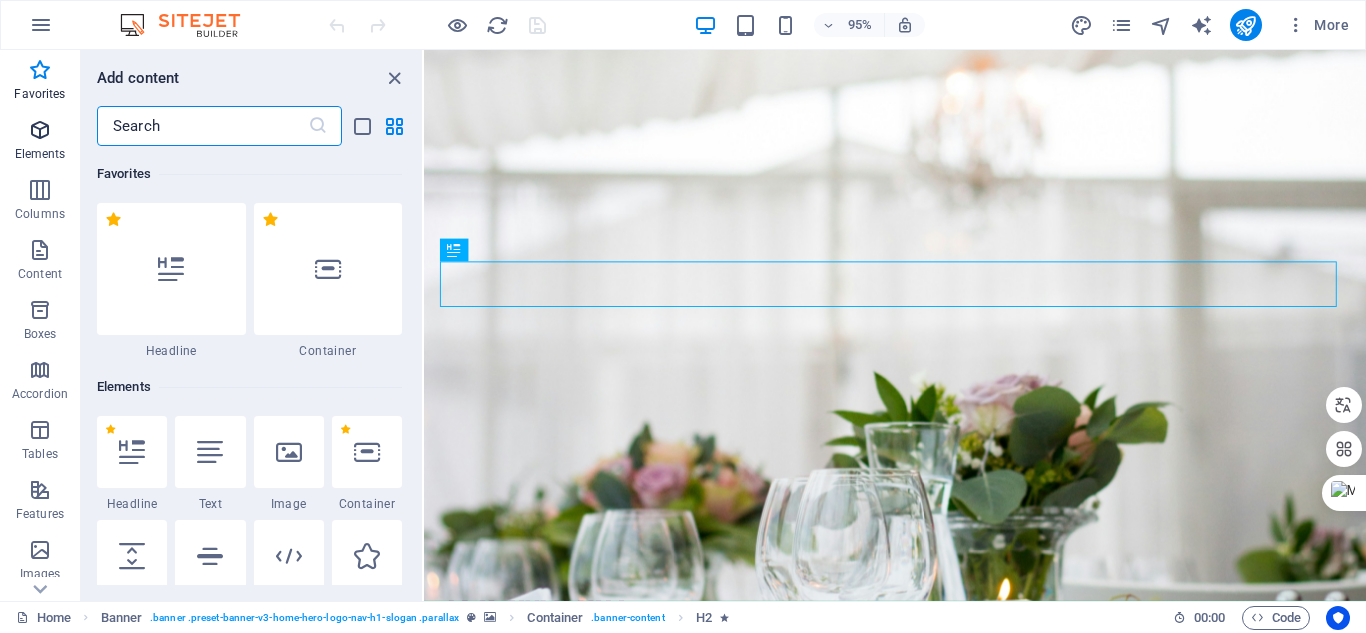 click on "Elements" at bounding box center (40, 142) 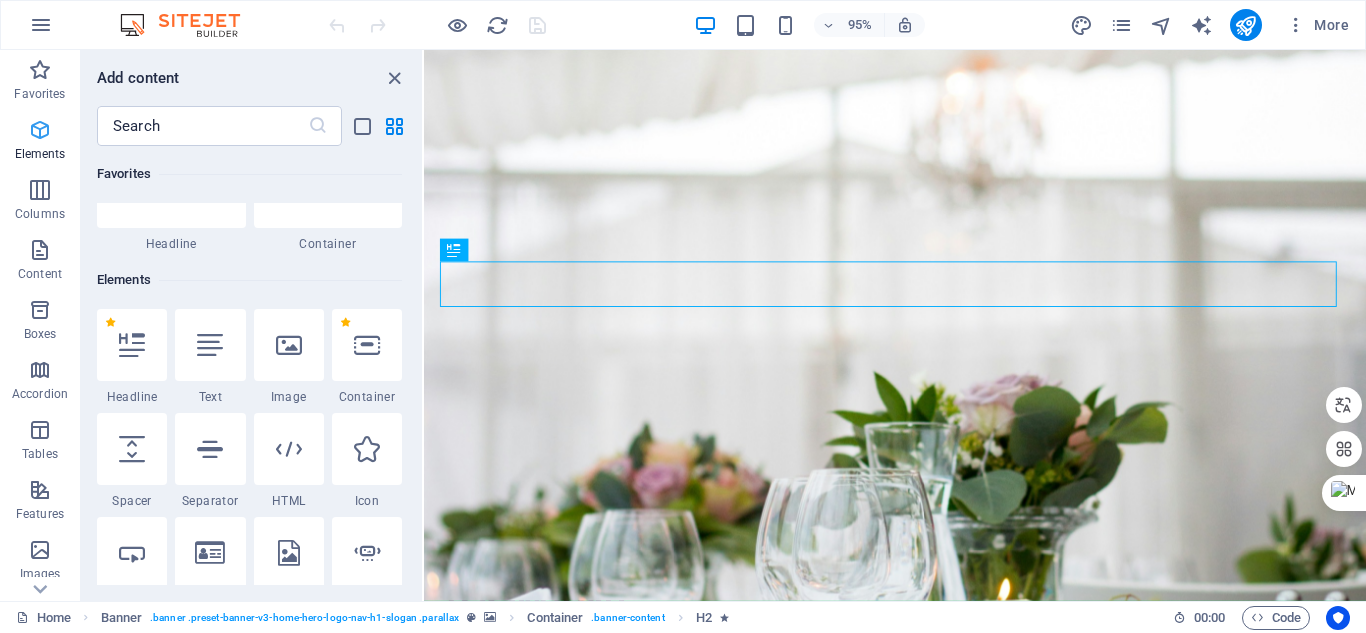 scroll, scrollTop: 213, scrollLeft: 0, axis: vertical 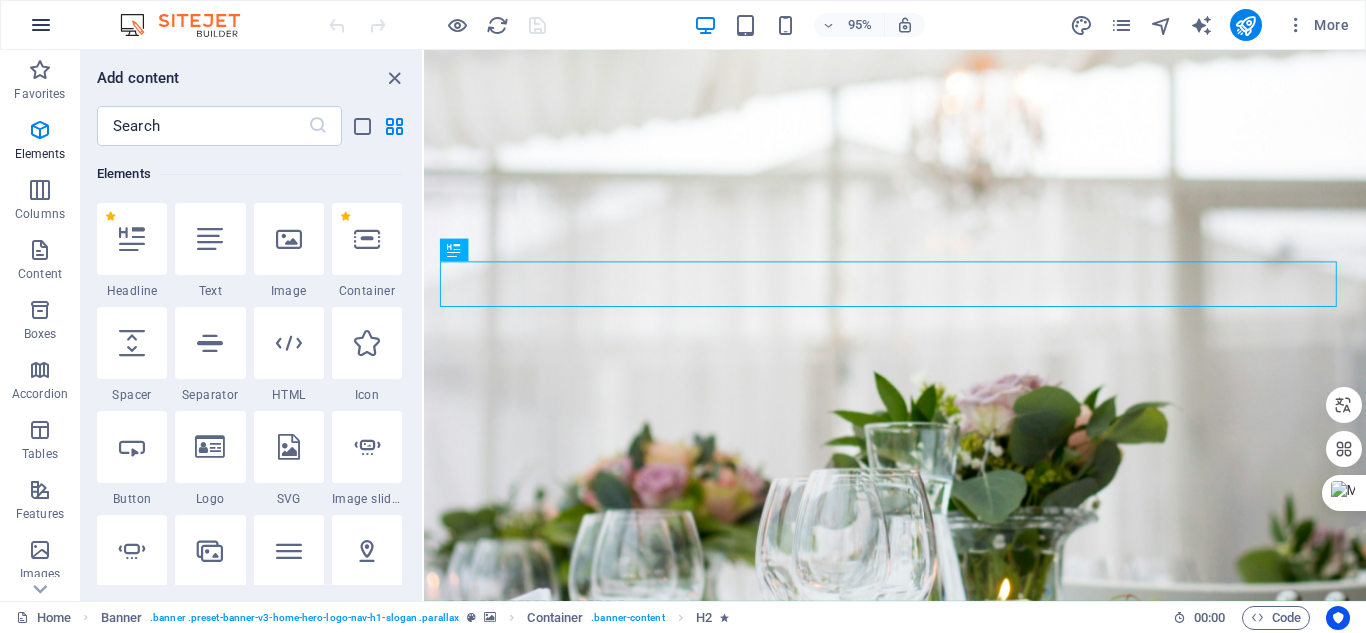 click at bounding box center [41, 25] 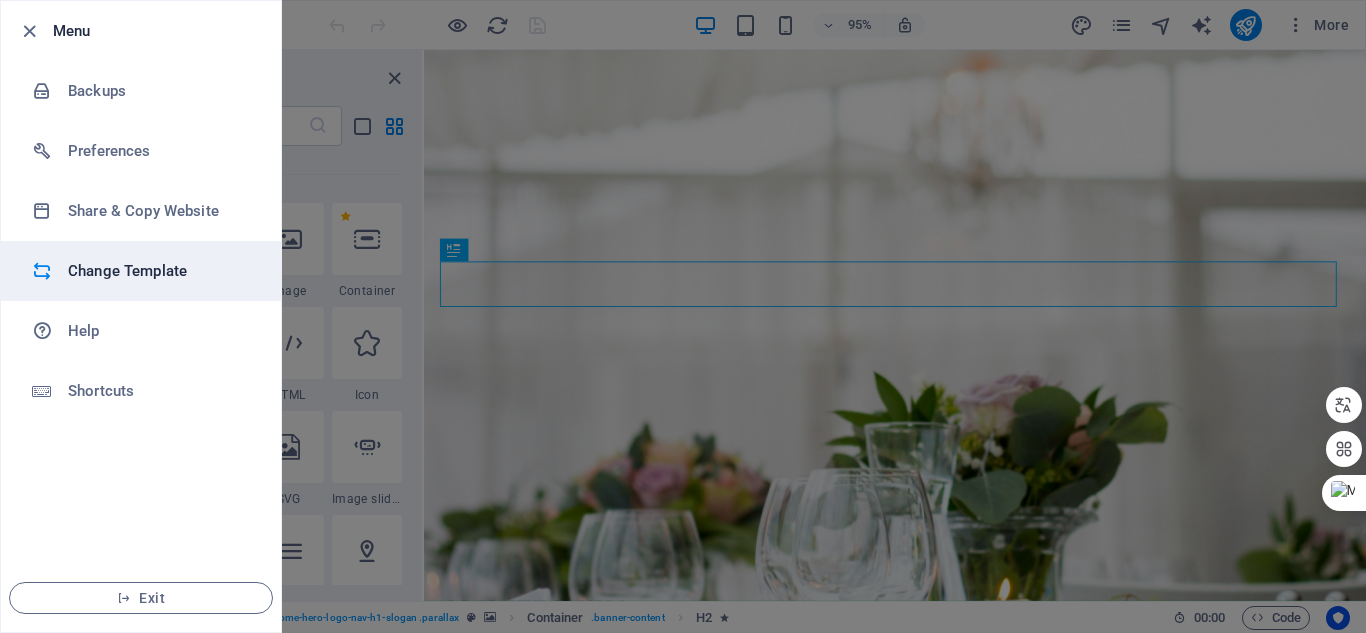 click on "Change Template" at bounding box center [160, 271] 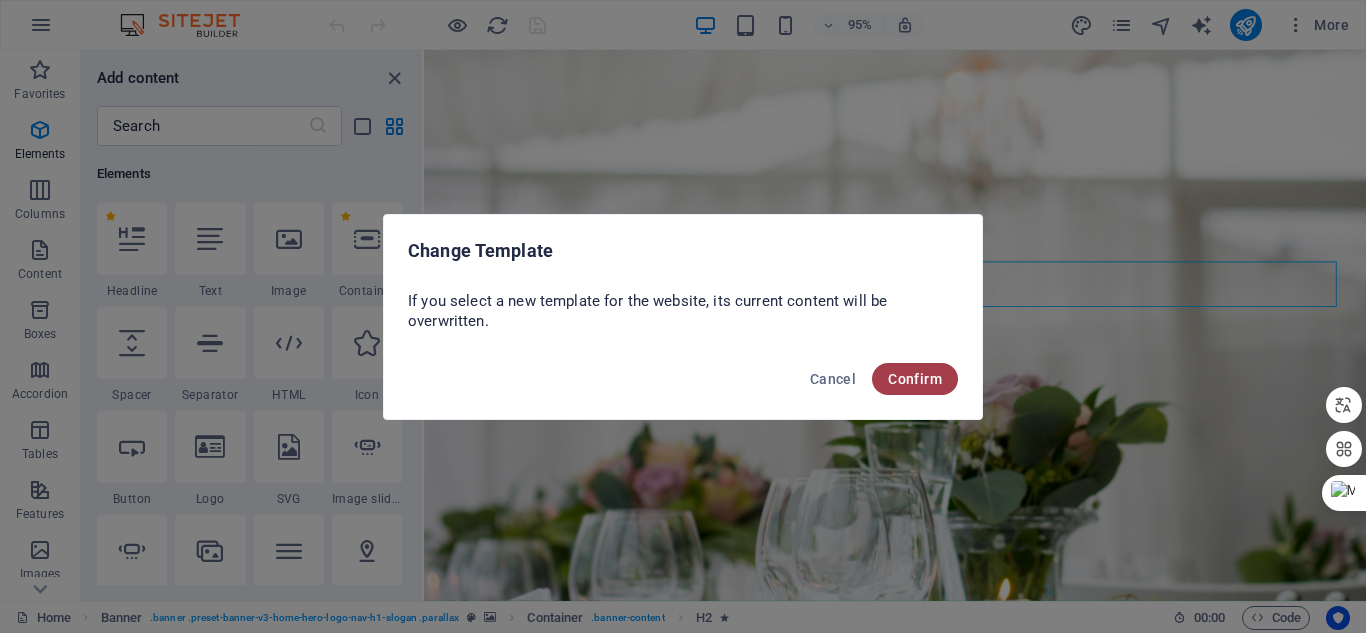 click on "Confirm" at bounding box center (915, 379) 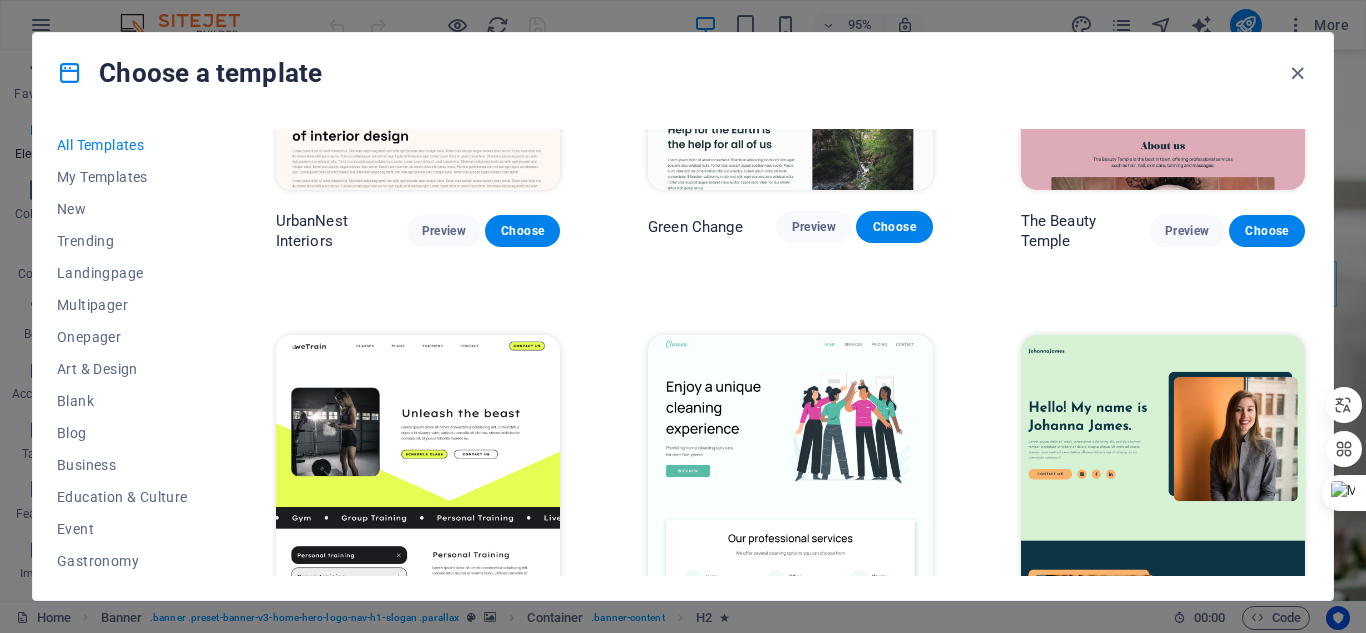 scroll, scrollTop: 2000, scrollLeft: 0, axis: vertical 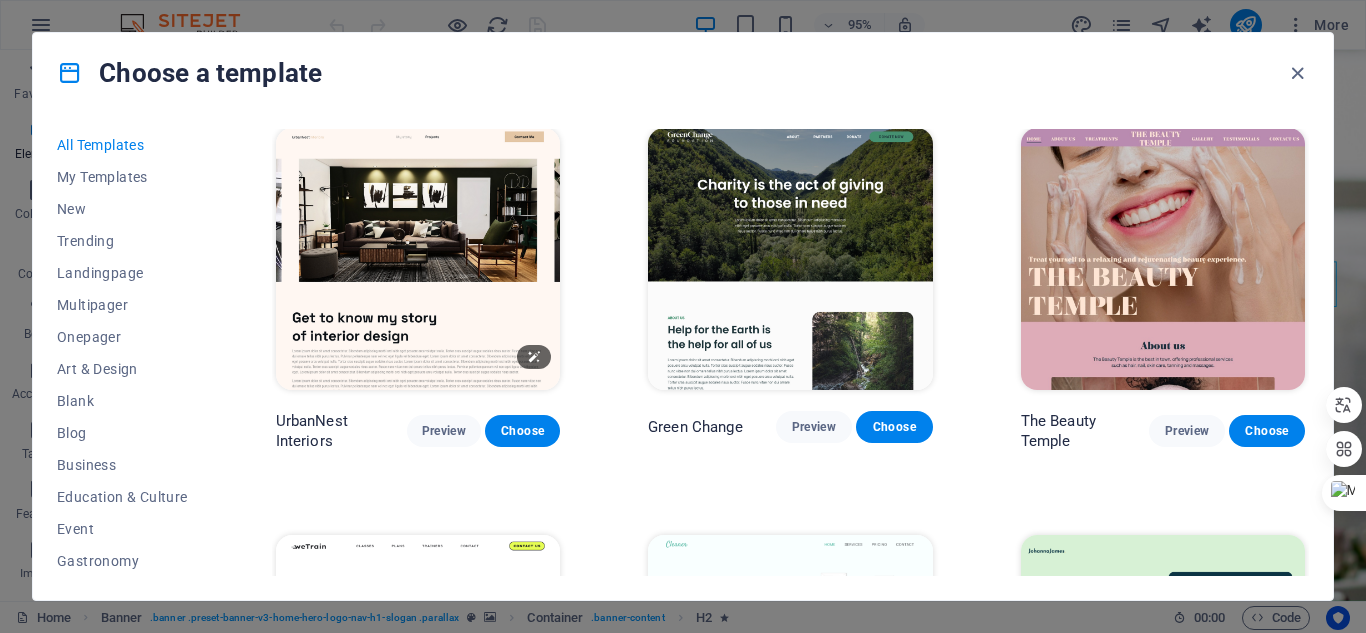 click at bounding box center (418, 259) 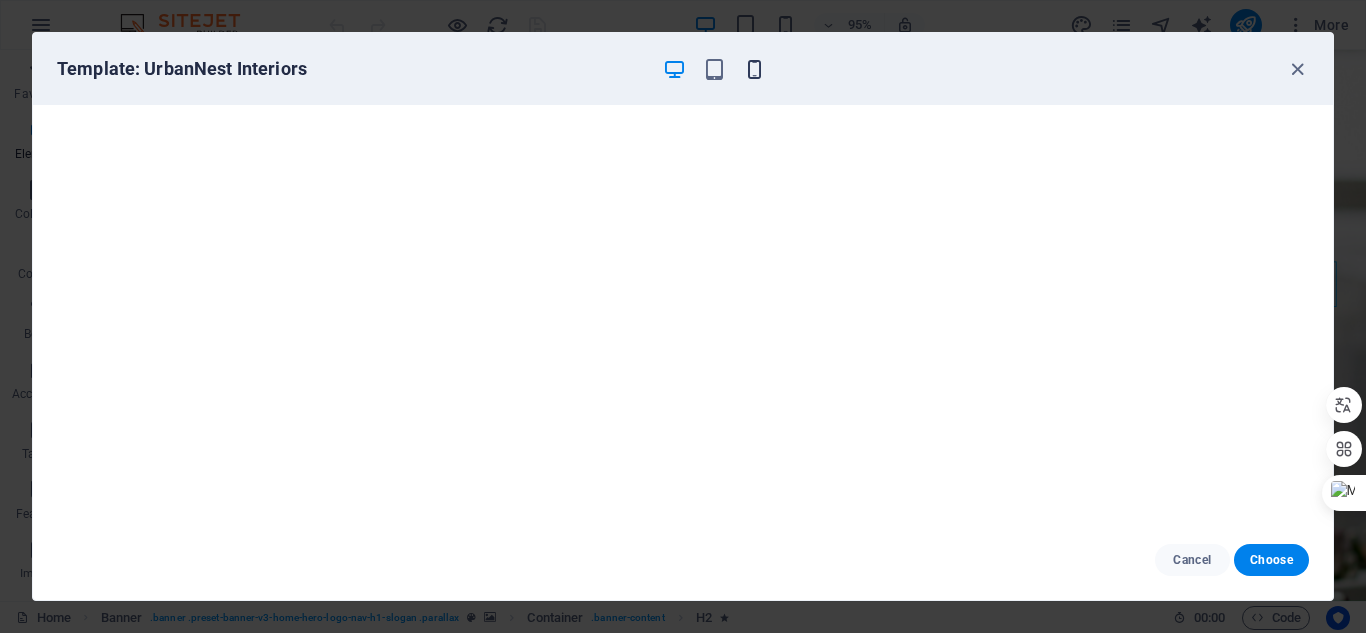 click at bounding box center [754, 69] 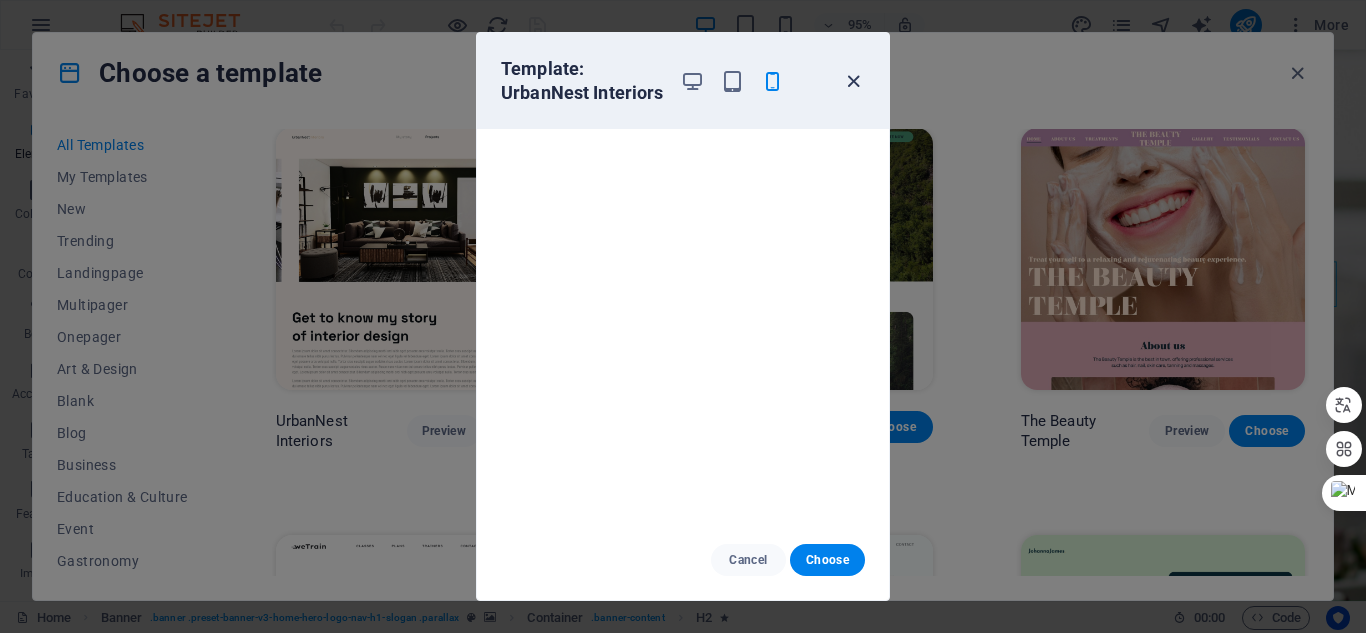 click at bounding box center [853, 81] 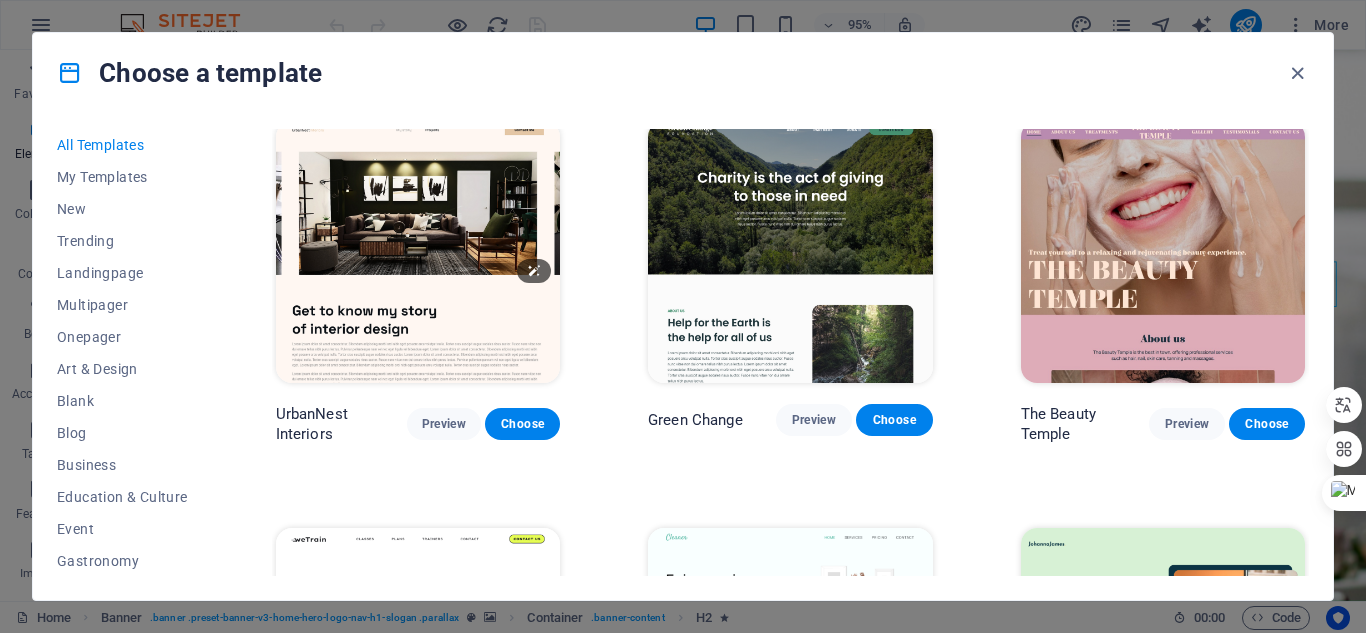 scroll, scrollTop: 1900, scrollLeft: 0, axis: vertical 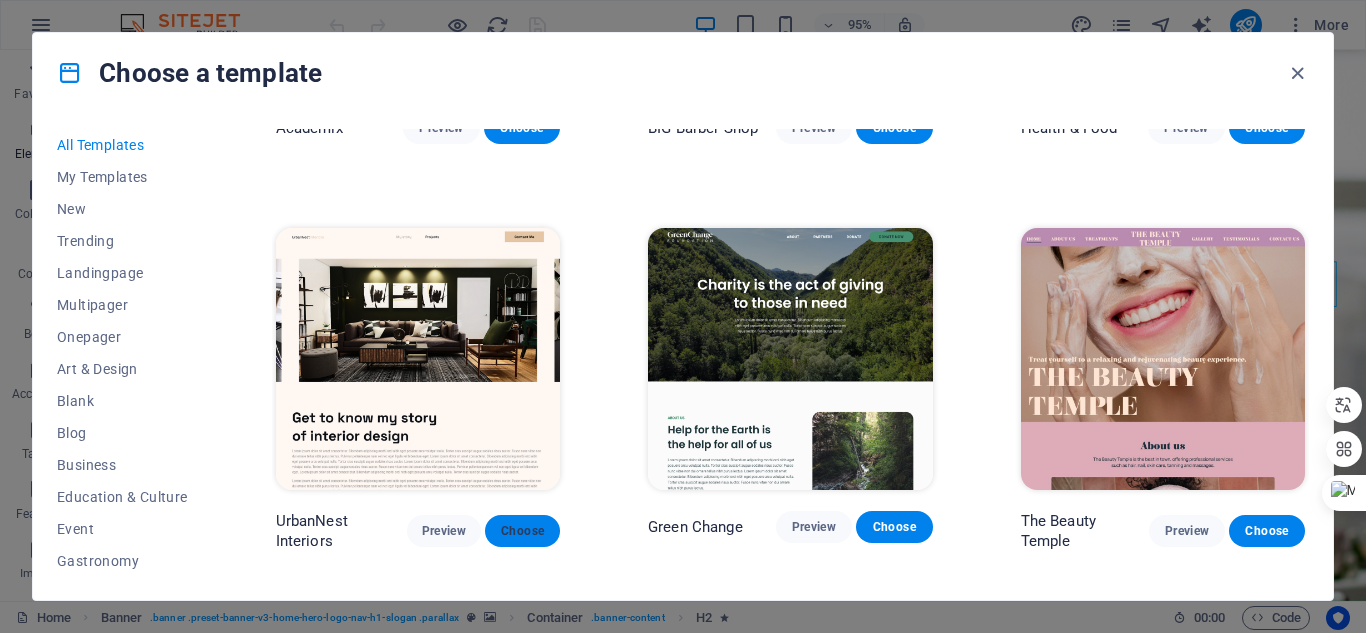 click on "Choose" at bounding box center [522, 531] 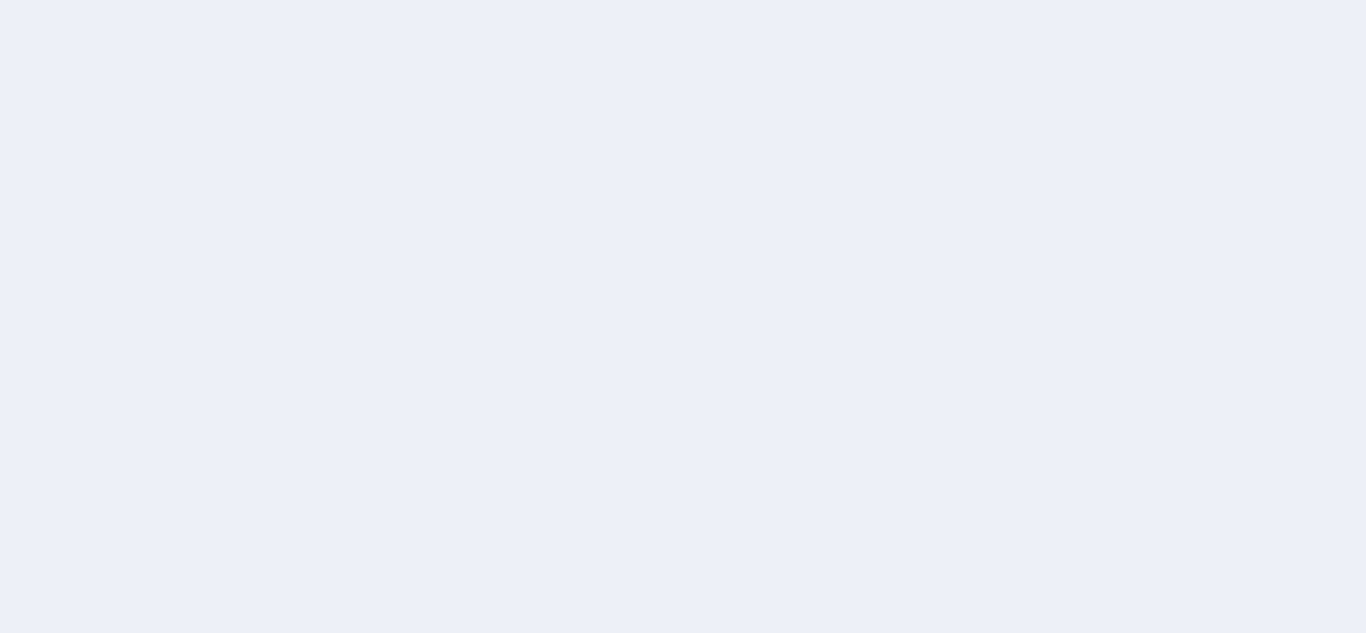 scroll, scrollTop: 0, scrollLeft: 0, axis: both 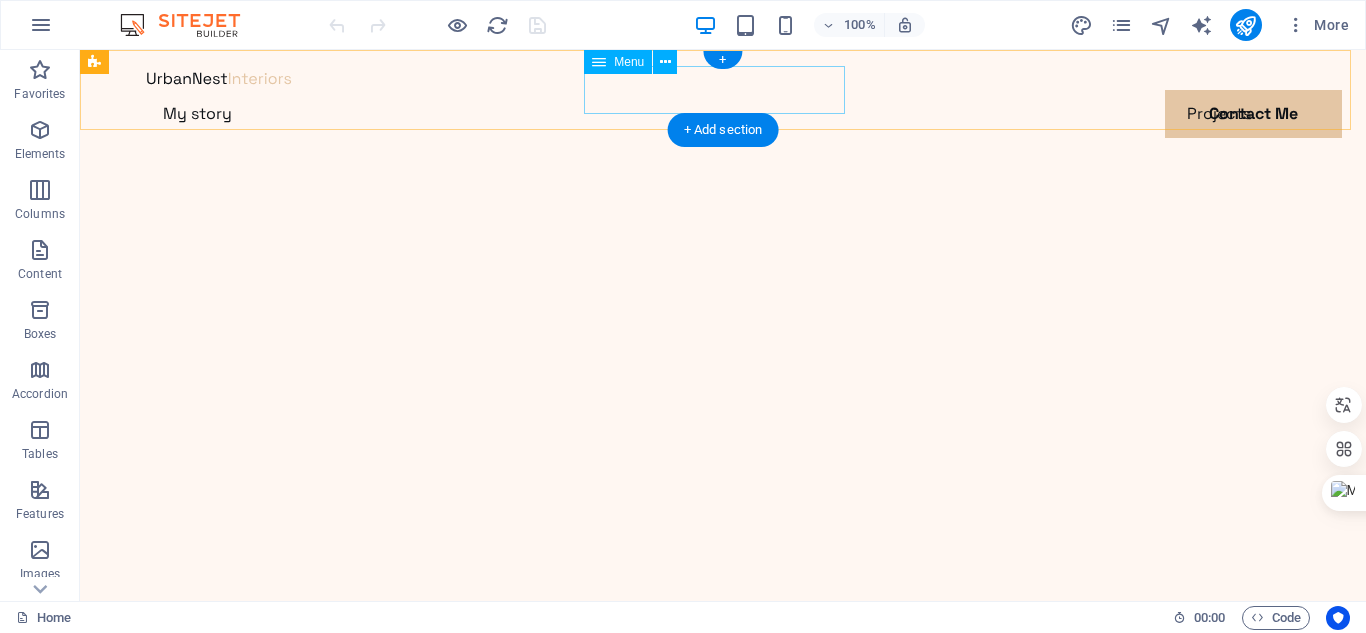 click on "My story Projects Contact Me" at bounding box center (723, 114) 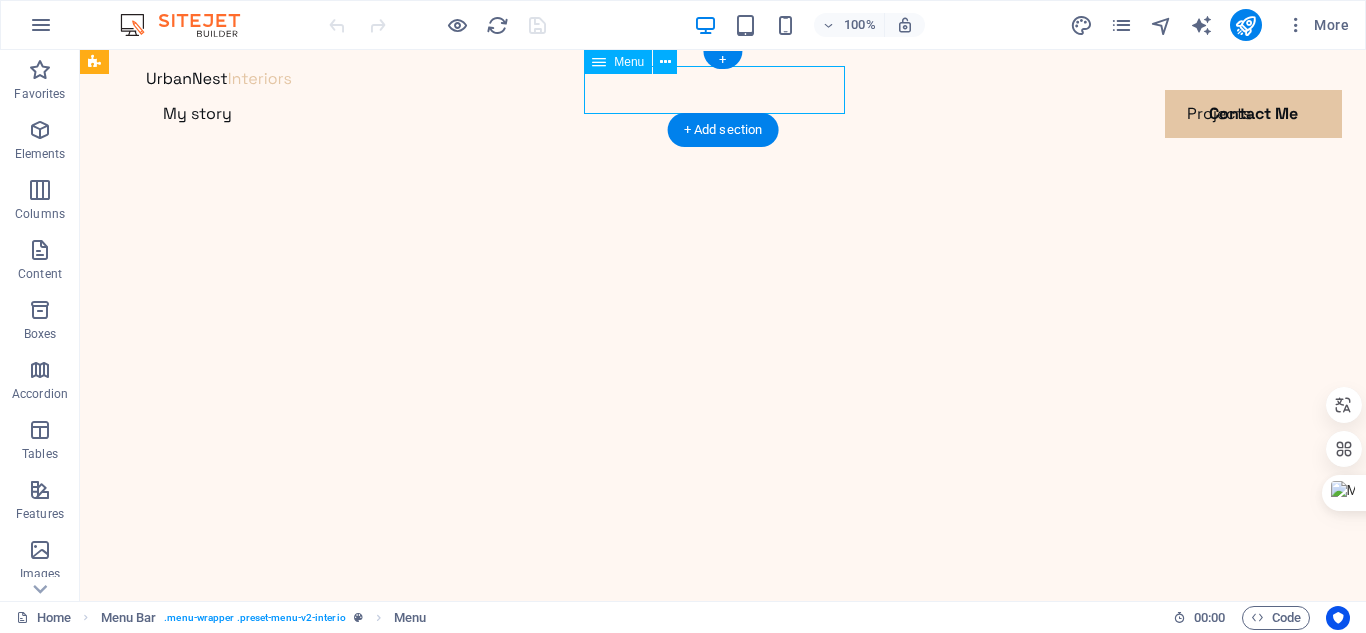 click on "My story Projects Contact Me" at bounding box center [723, 114] 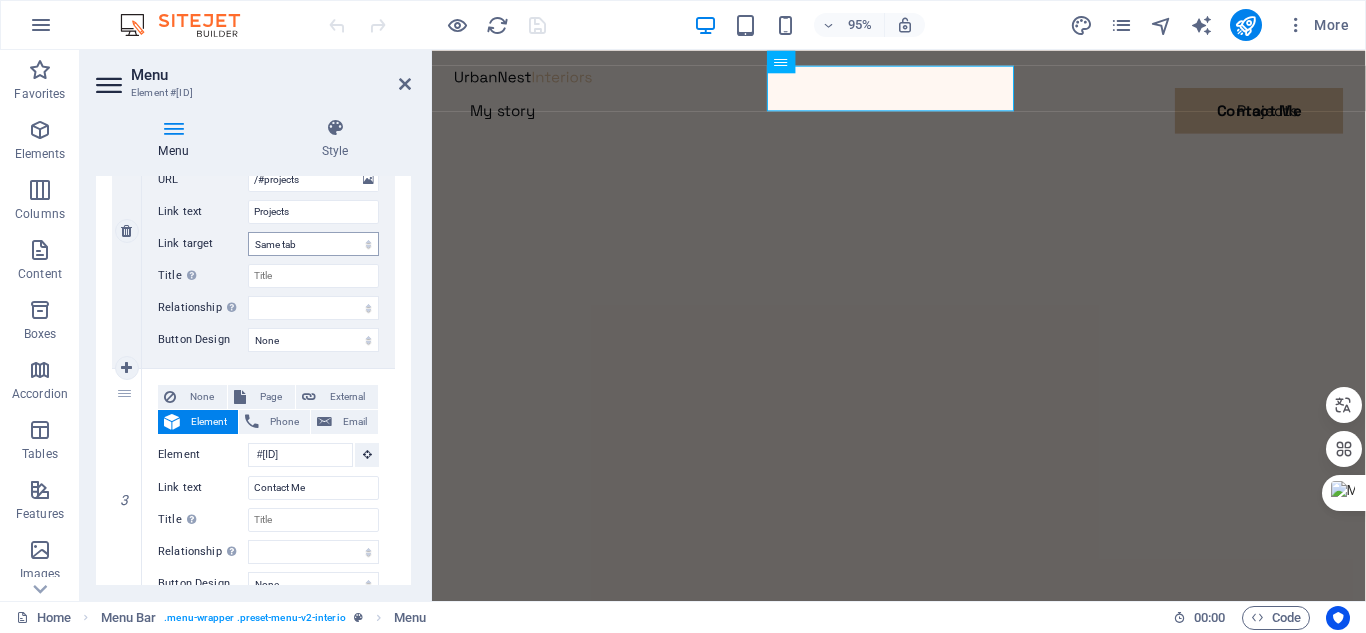 scroll, scrollTop: 630, scrollLeft: 0, axis: vertical 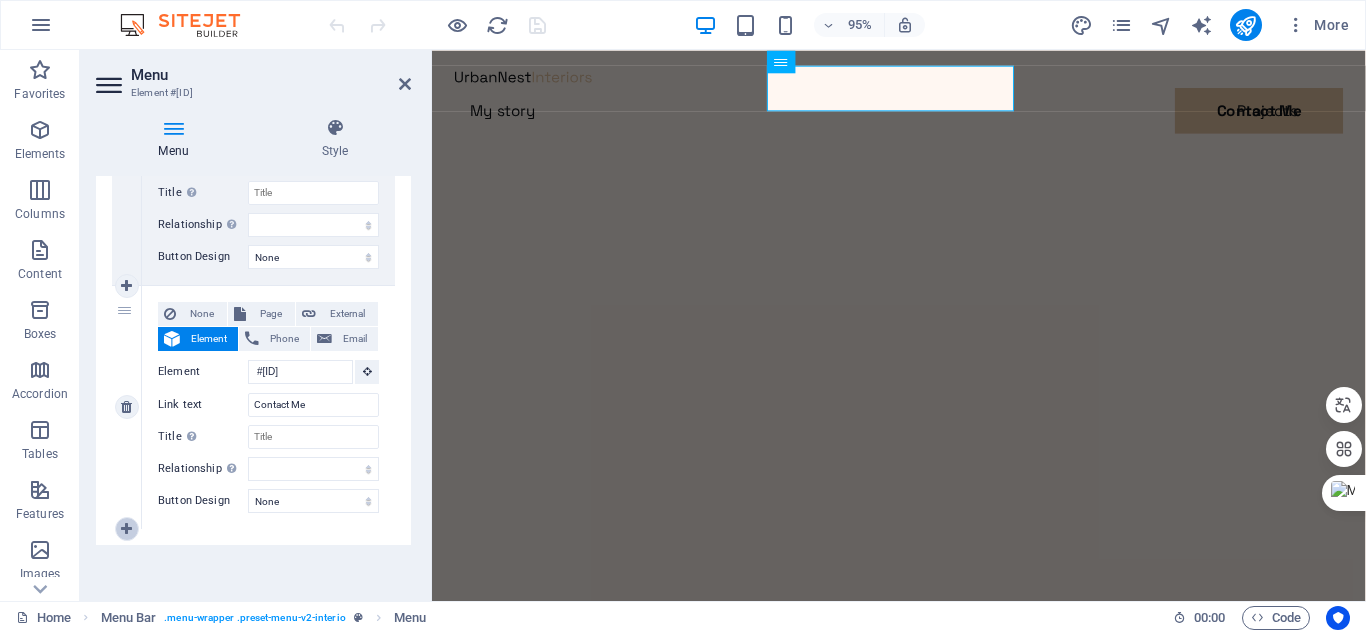 click at bounding box center [126, 529] 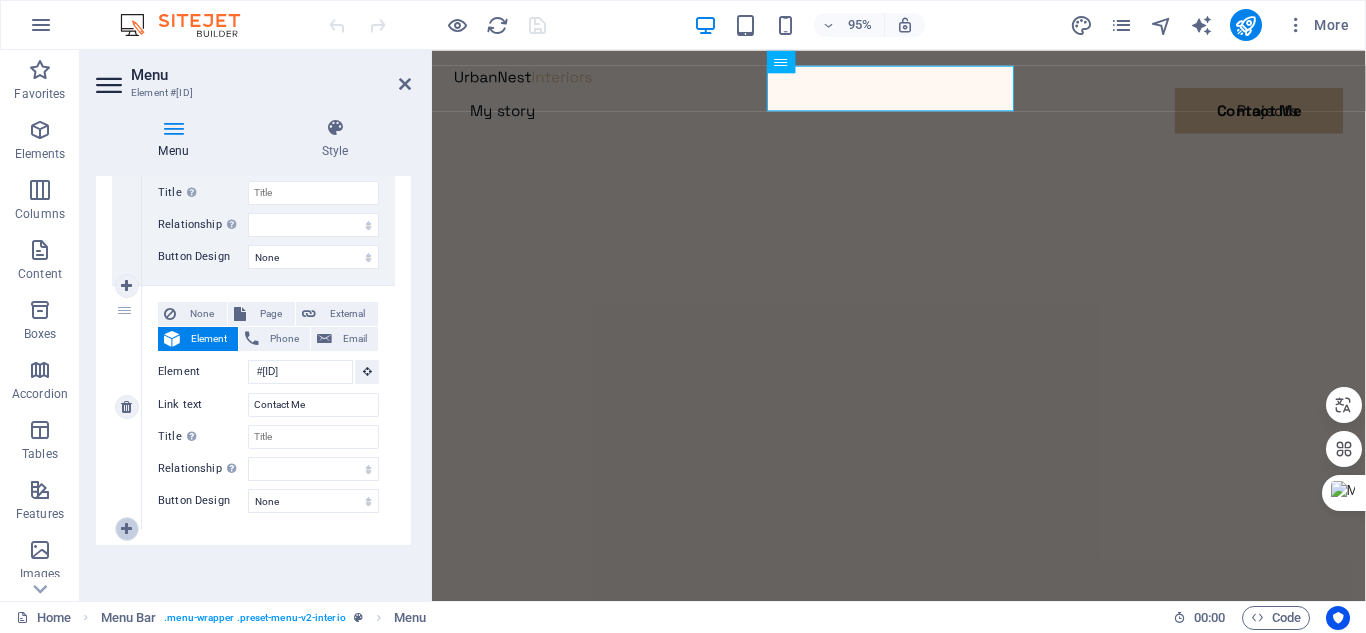select 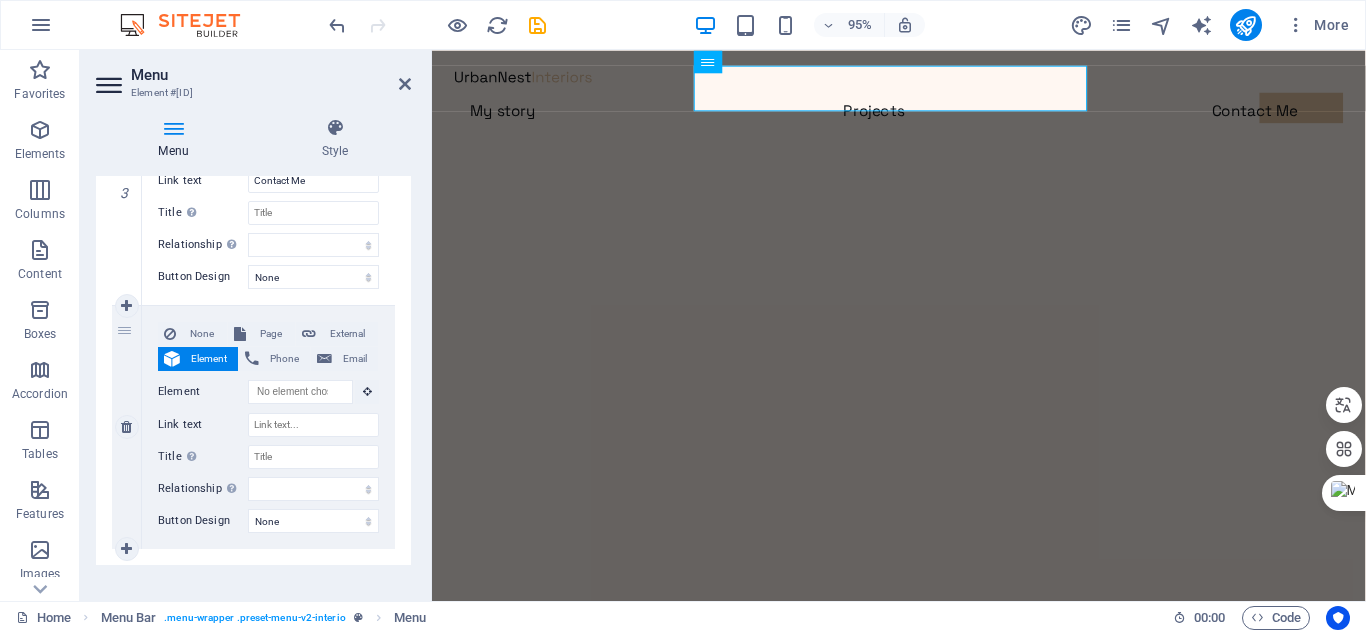 scroll, scrollTop: 874, scrollLeft: 0, axis: vertical 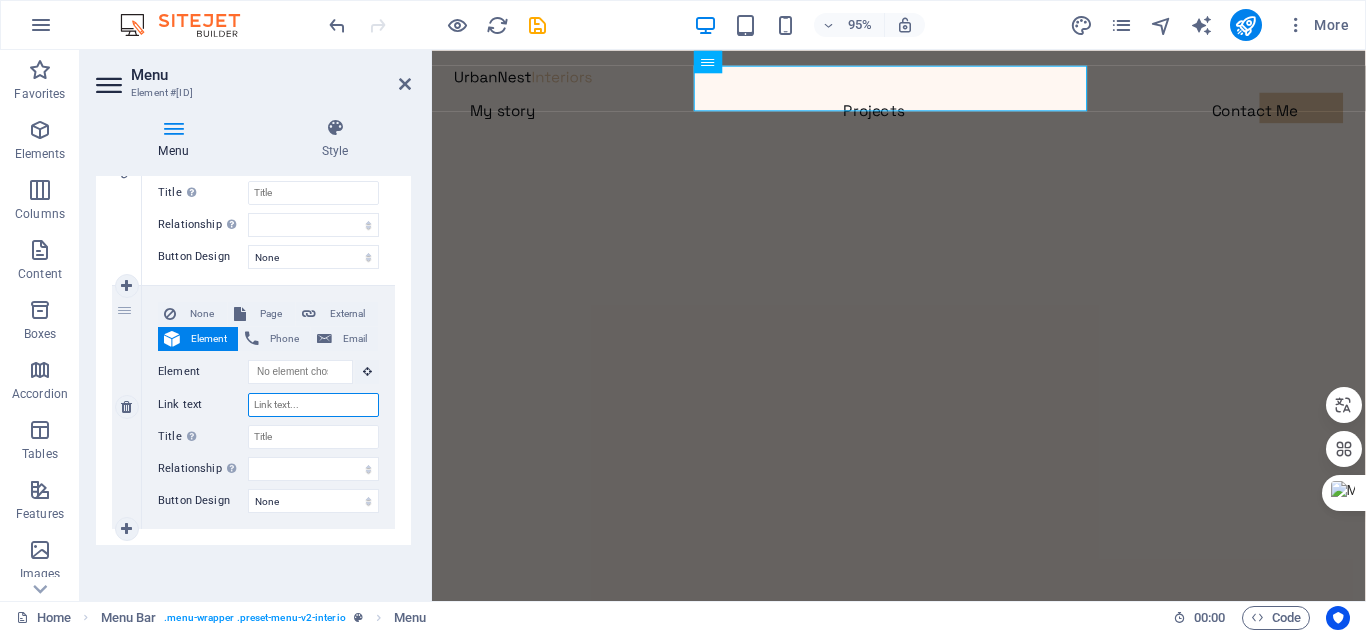 click on "Link text" at bounding box center (313, 405) 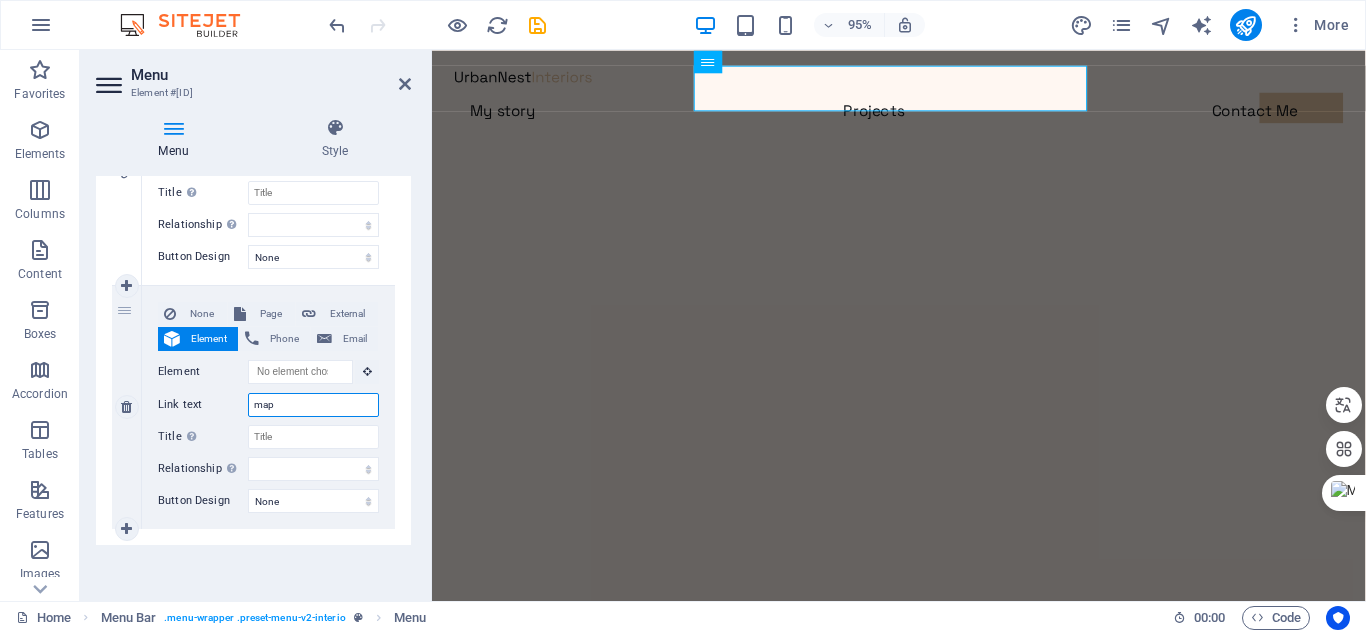 type on "mapa" 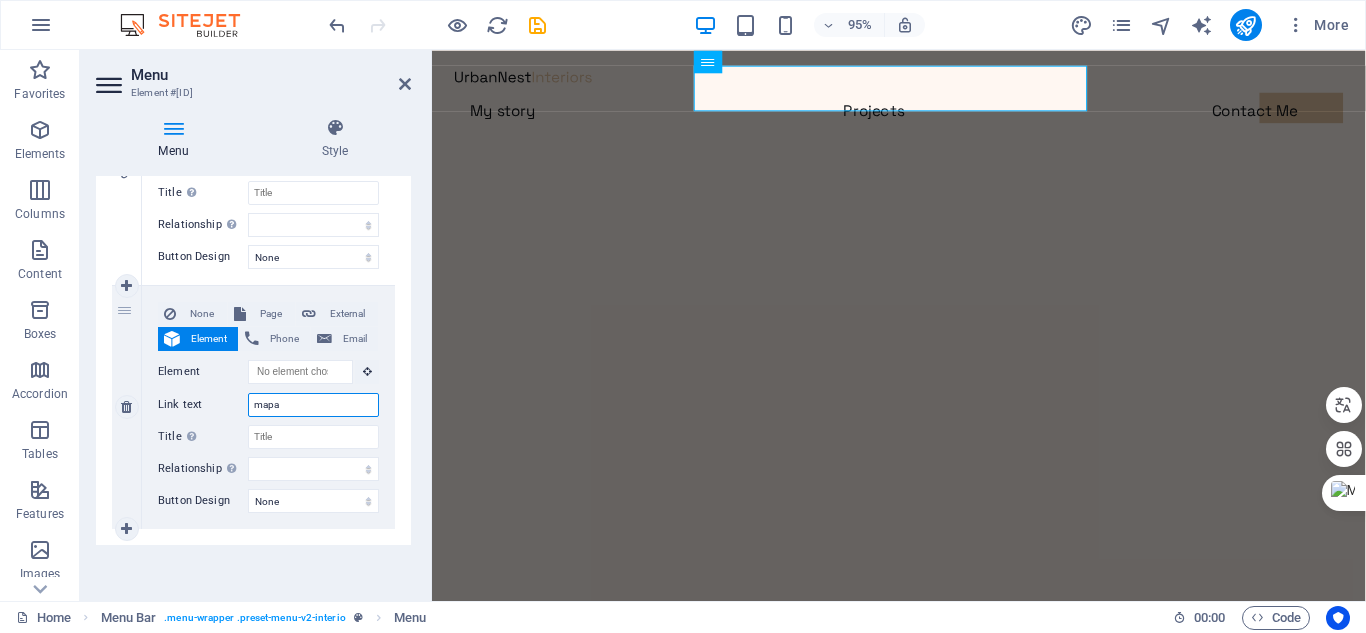 select 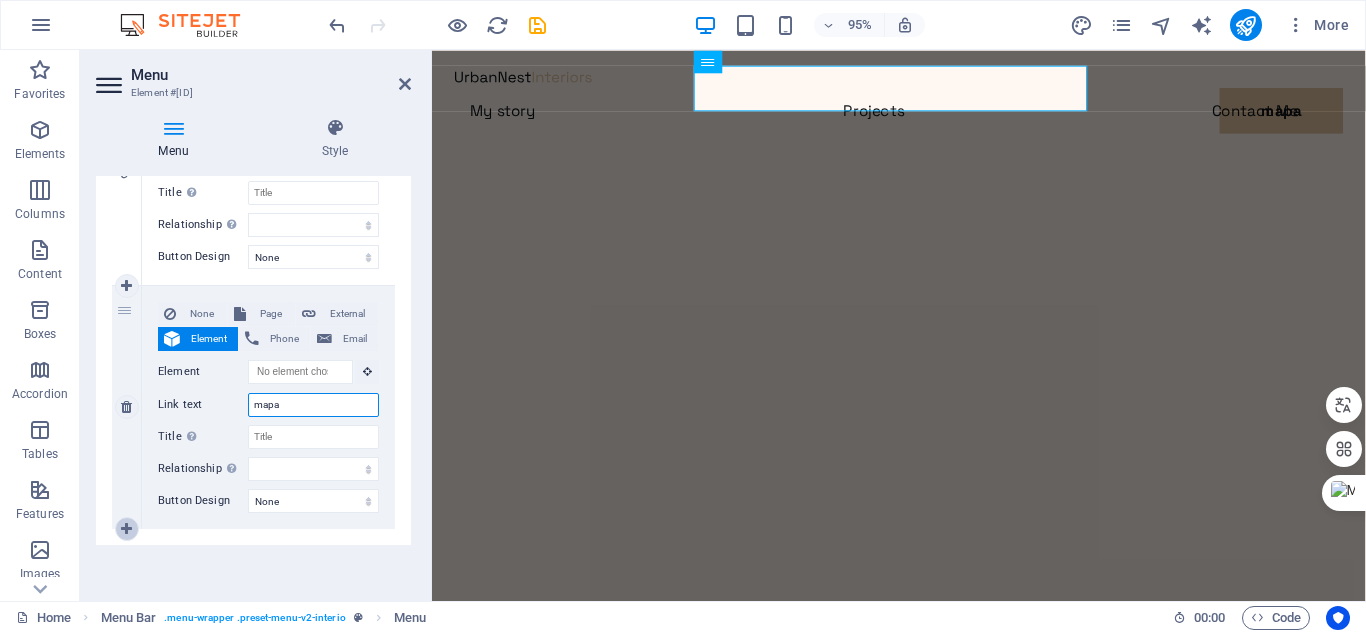 type on "mapa" 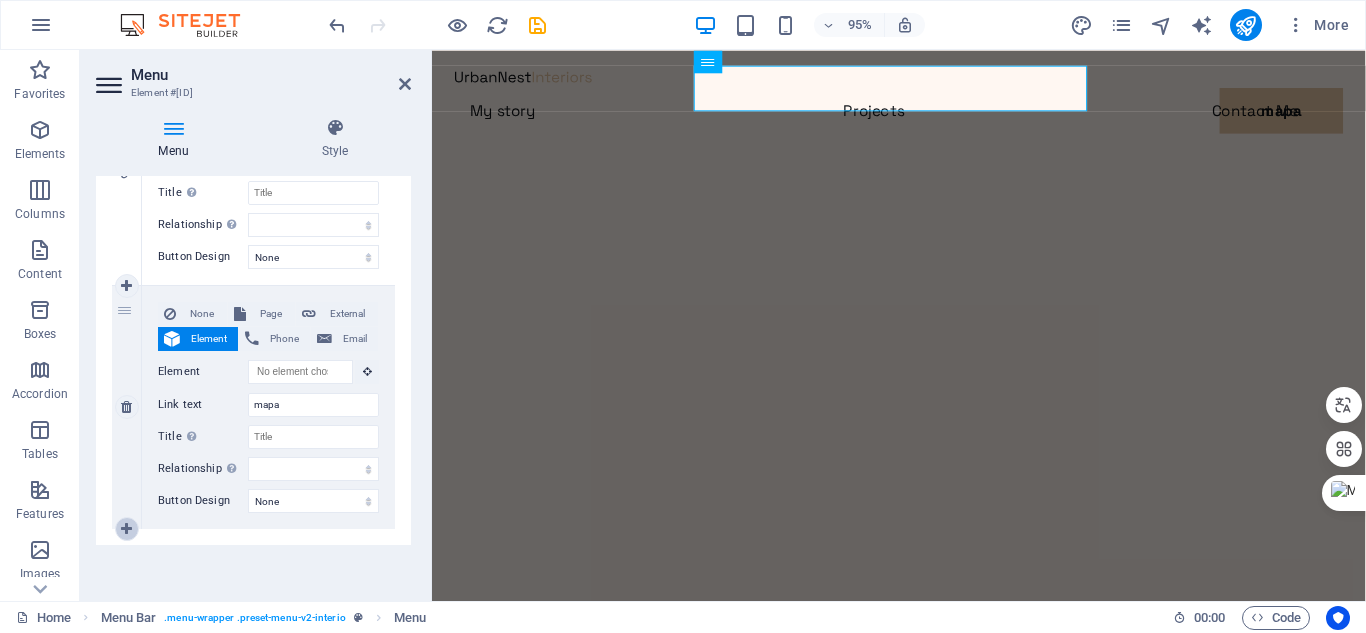 click at bounding box center (126, 529) 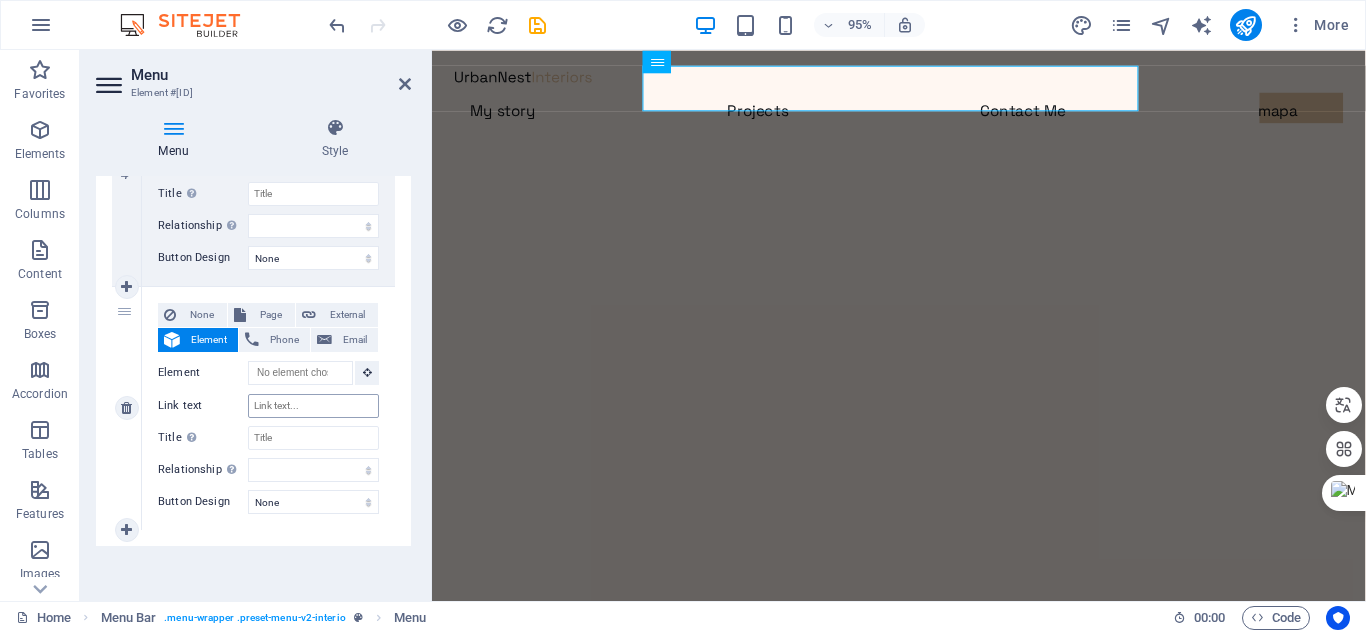 scroll, scrollTop: 1118, scrollLeft: 0, axis: vertical 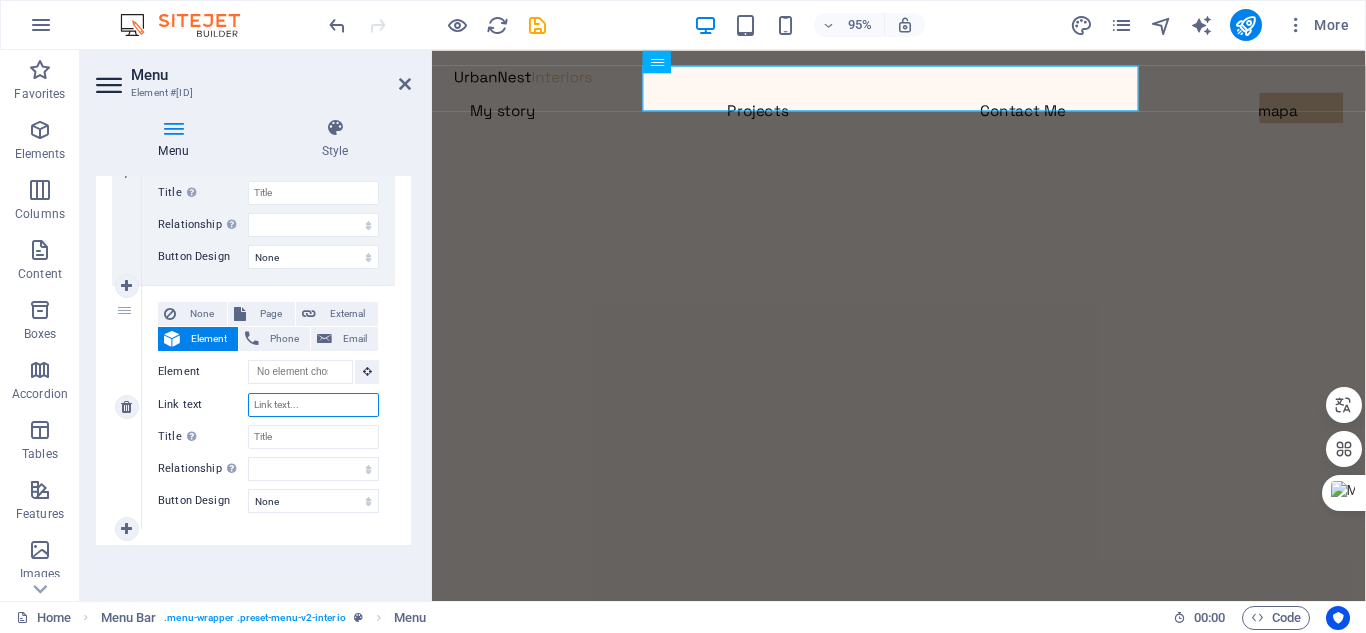 click on "Link text" at bounding box center [313, 405] 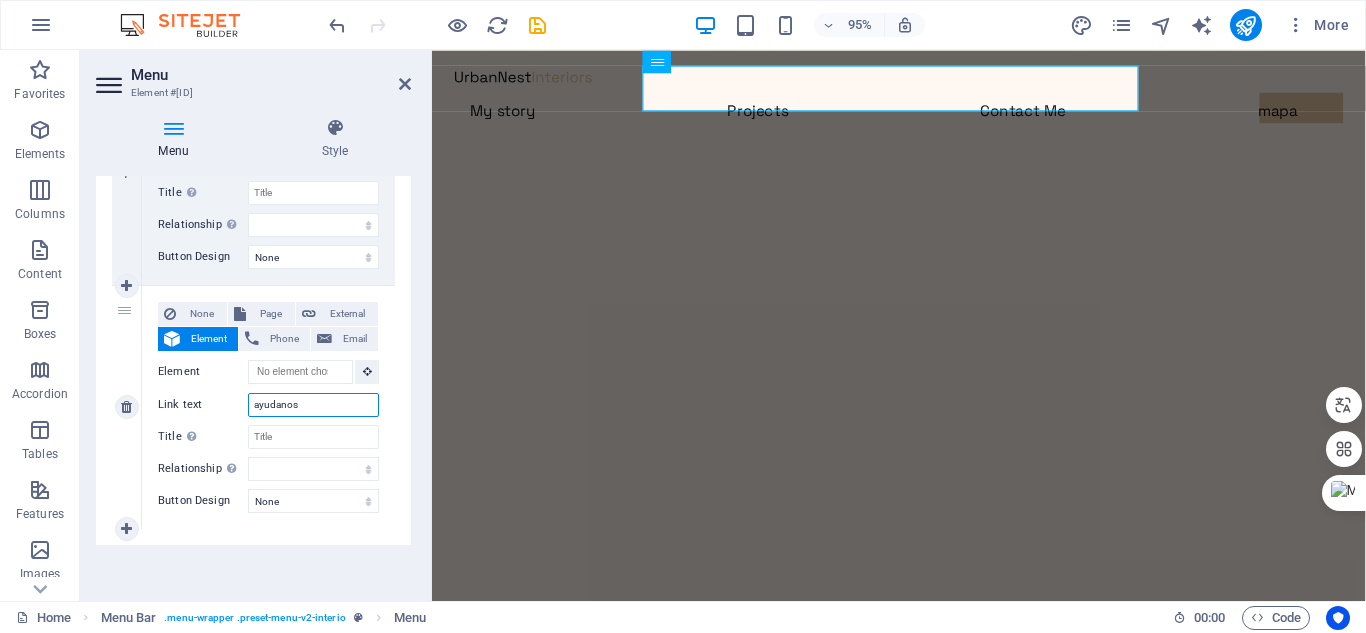 type on "ayudanos" 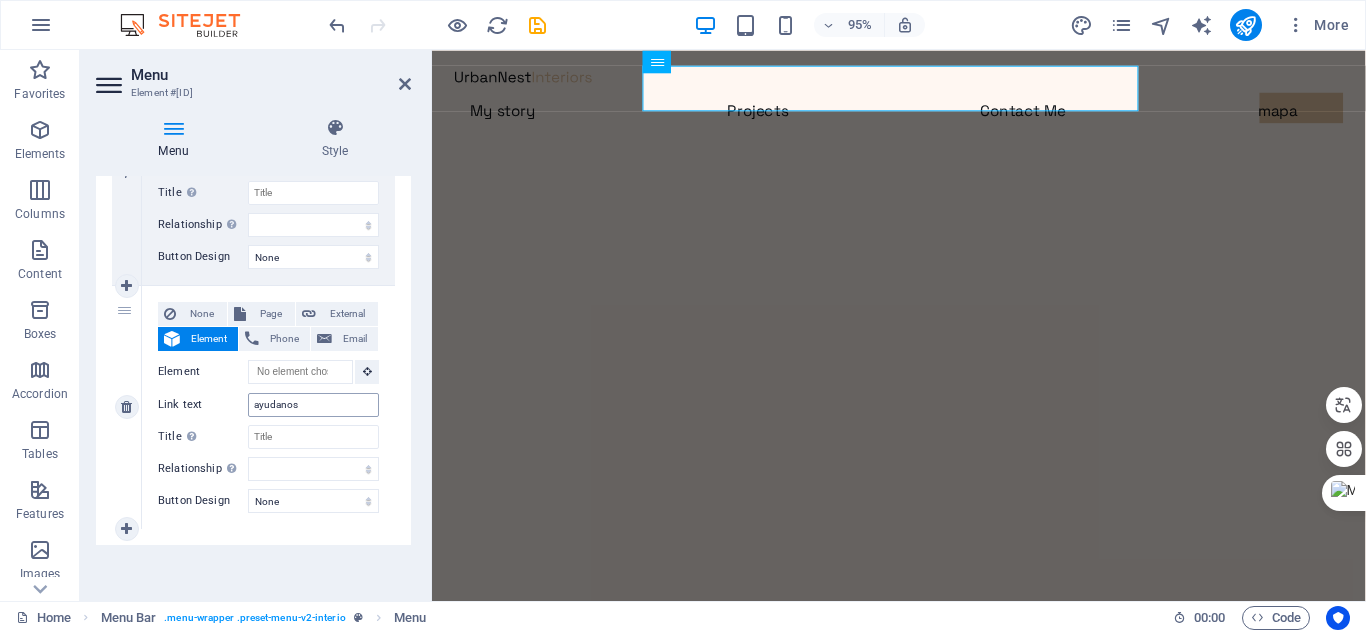 select 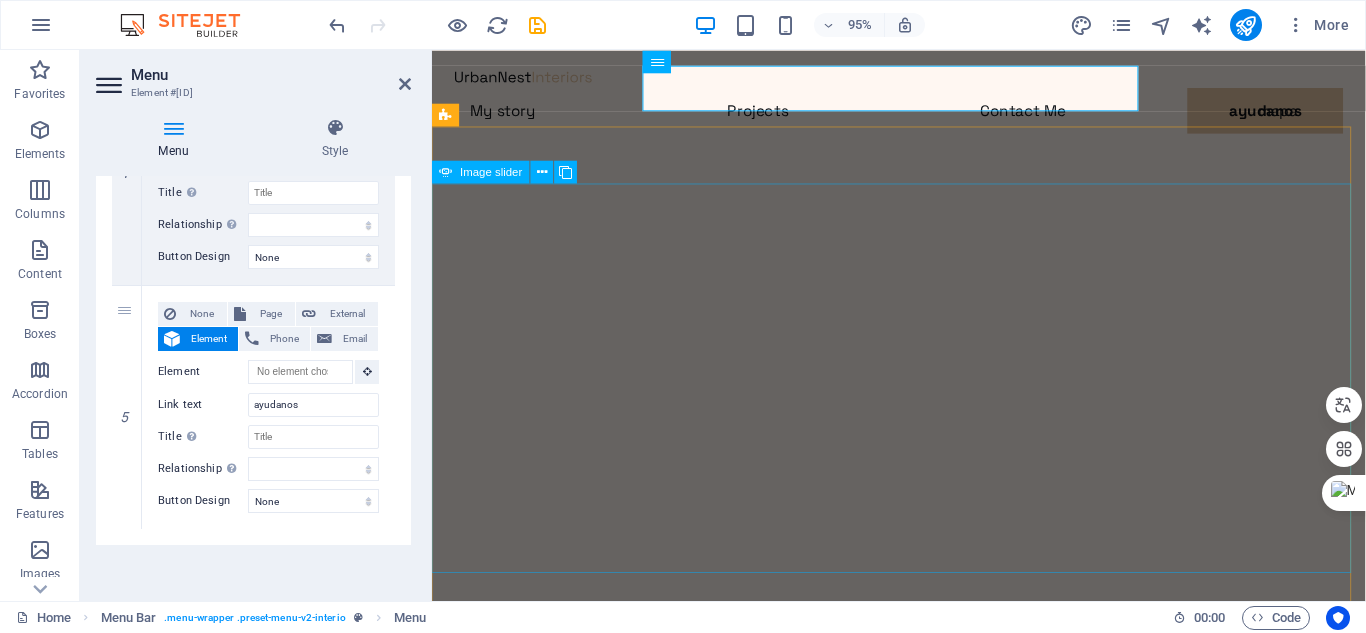 click at bounding box center [-827, 1532] 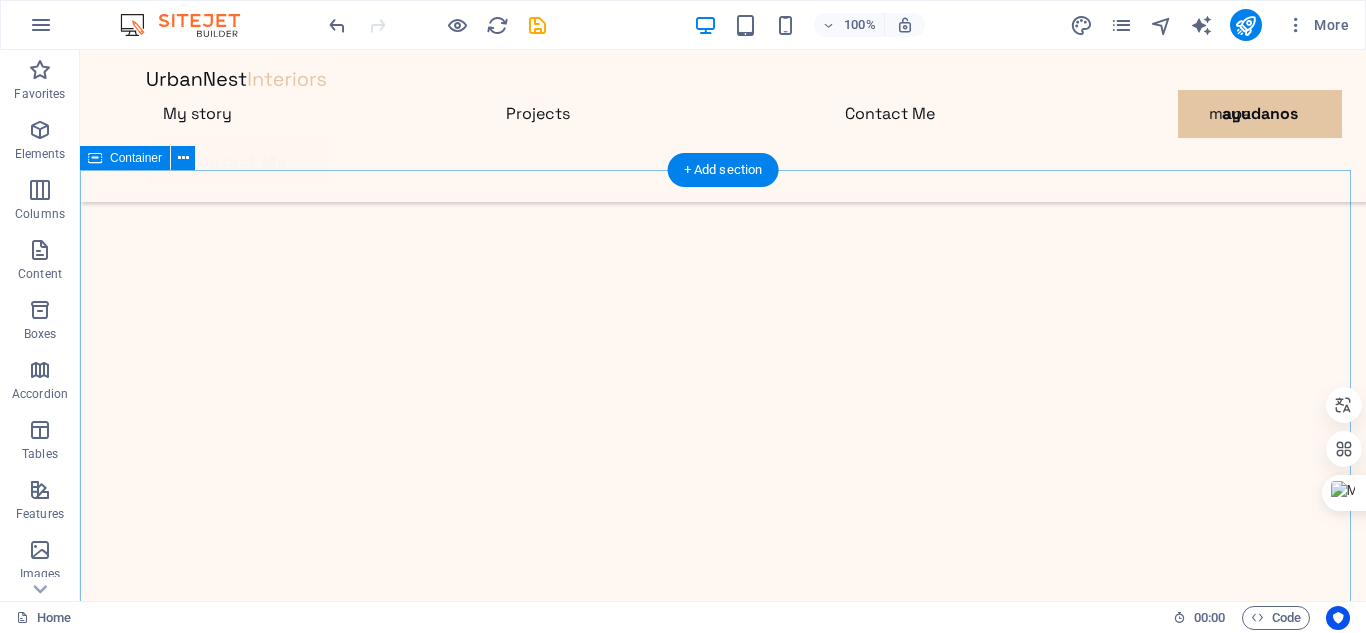 scroll, scrollTop: 1500, scrollLeft: 0, axis: vertical 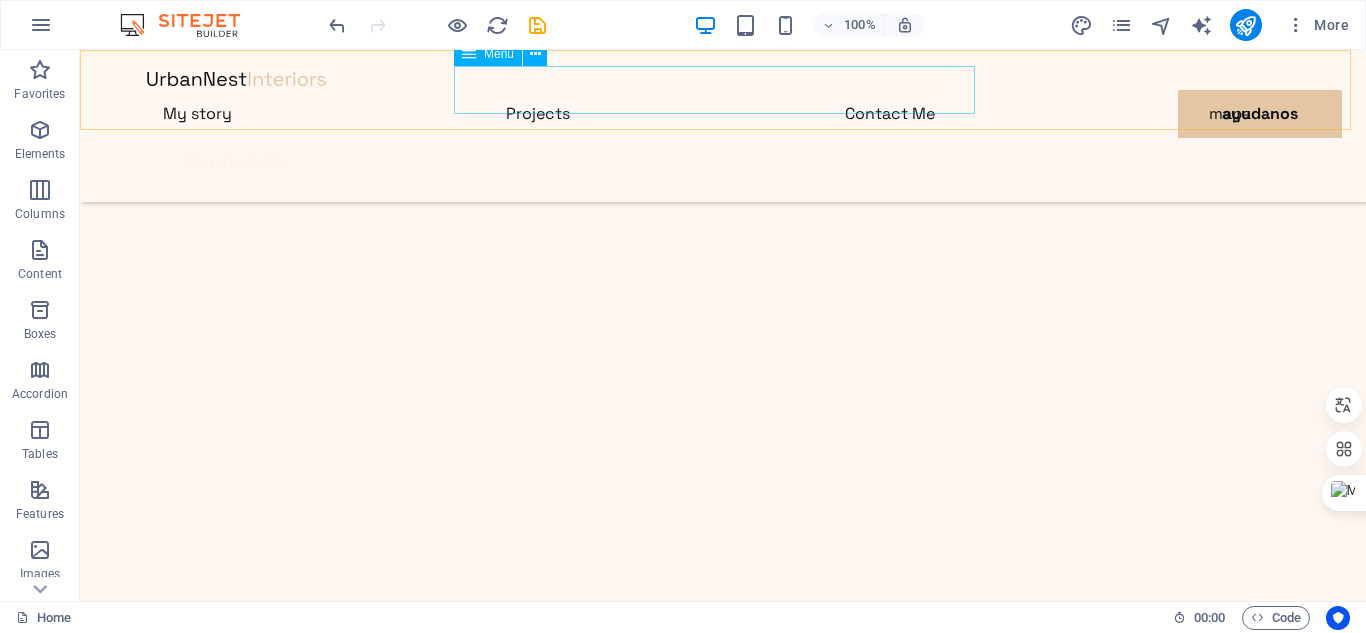 drag, startPoint x: 891, startPoint y: 93, endPoint x: 907, endPoint y: 95, distance: 16.124516 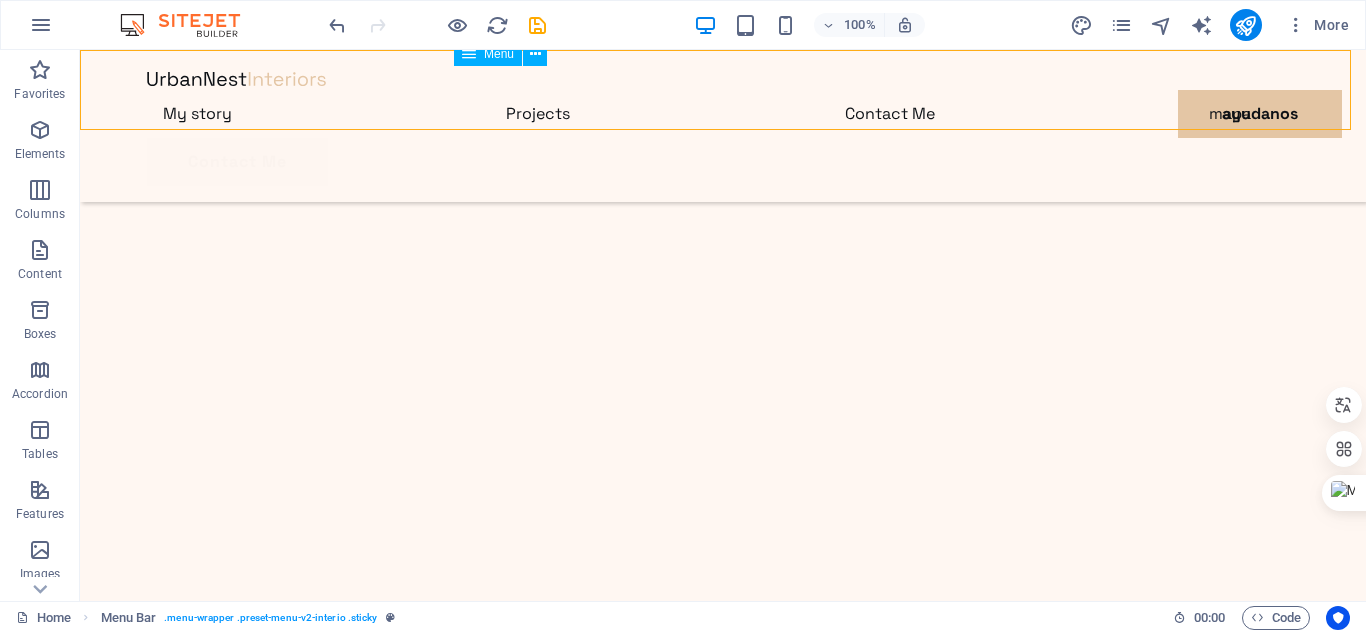 click on "My story Projects Contact Me mapa ayudanos" at bounding box center [723, 114] 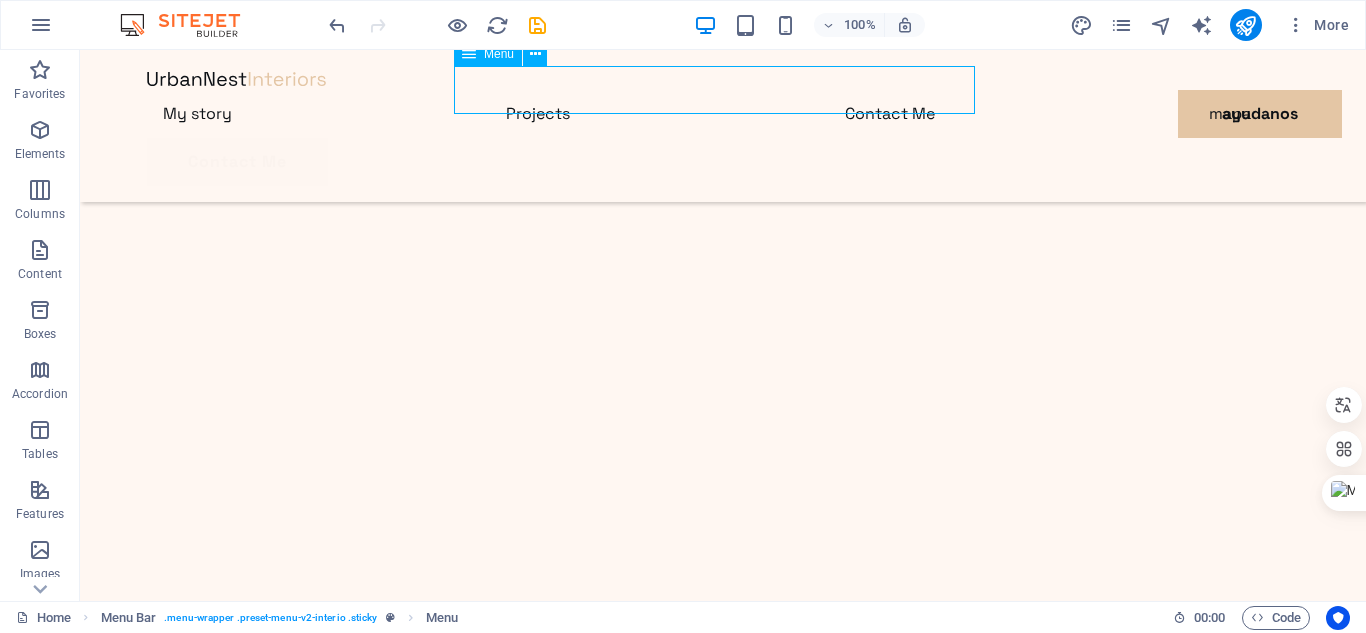 click on "My story Projects Contact Me mapa ayudanos" at bounding box center [723, 114] 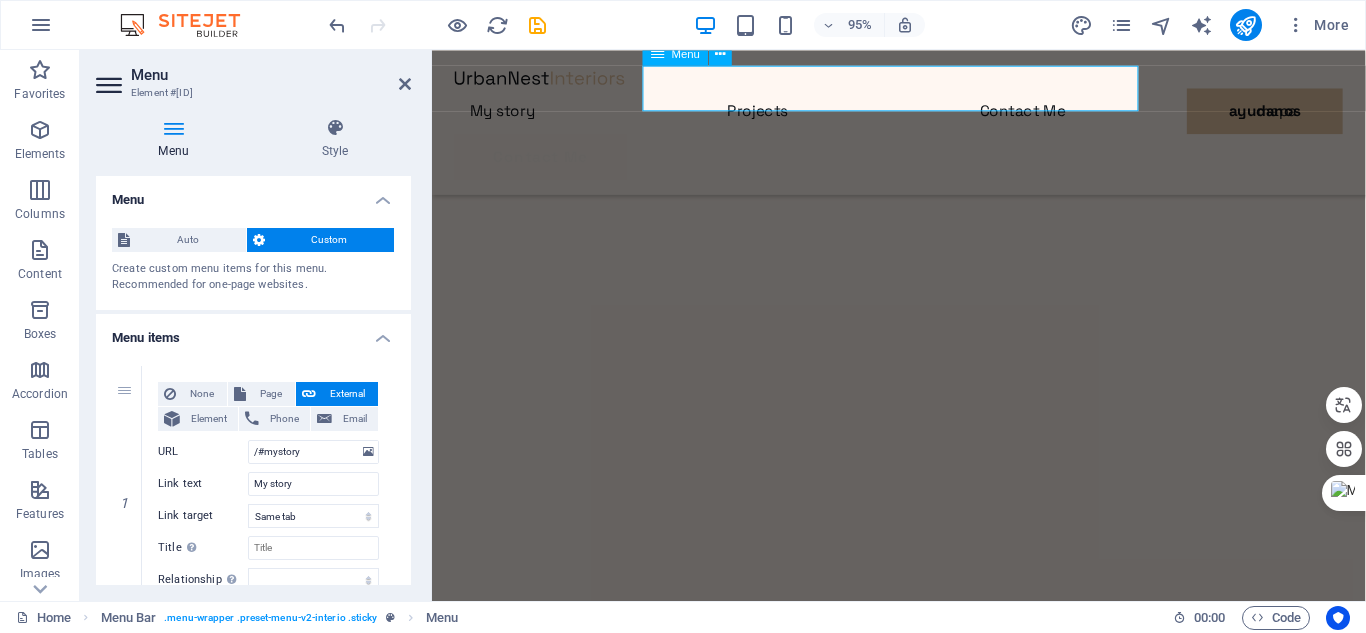 click on "My story Projects Contact Me mapa ayudanos" at bounding box center [923, 114] 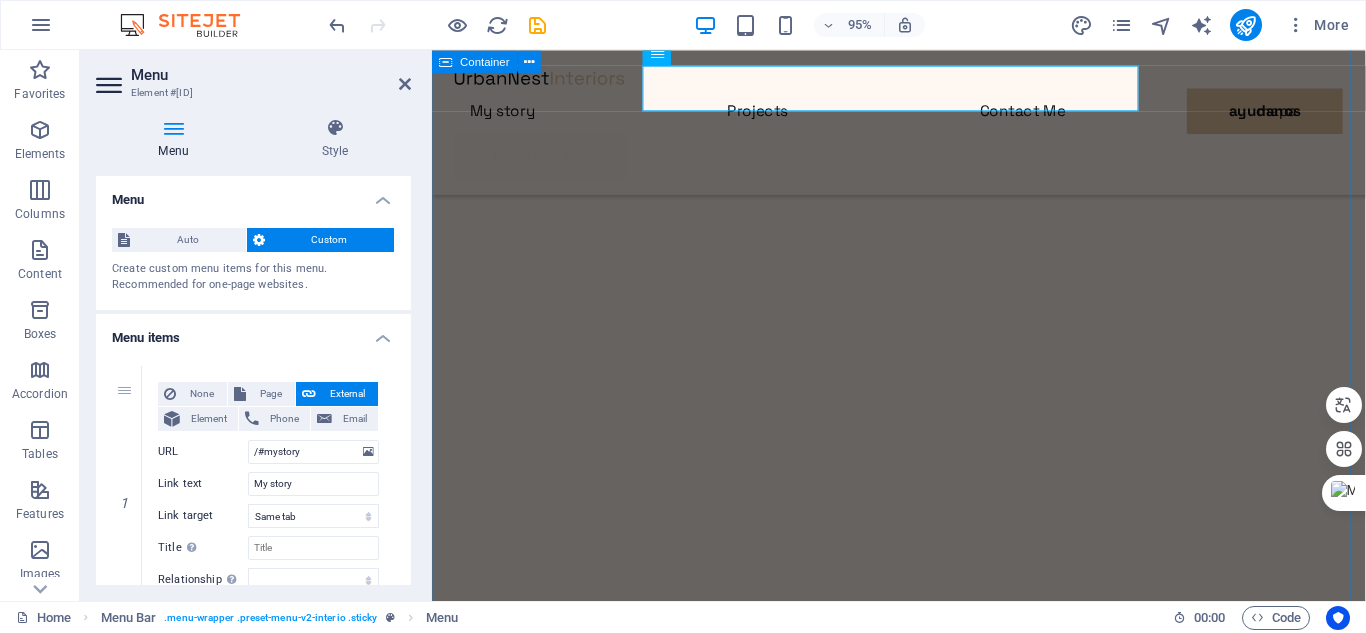 click on "Get to know my story of interior design Lorem ipsum dolor sit amet consectetur. Bibendum adipiscing morbi orci nibh eget posuere arcu volutpat nulla. Tortor cras suscipit augue sodales risus auctor. Fusce nunc vitae non dui ornare tellus nibh purus lectus. Pulvinar pellentesque nam vel nec eget ligula vel bibendum eget. Lorem ipsum dolor sit amet consectetur. Bibendum adipiscing morbi orci nibh eget posuere arcu volutpat nulla. Tortor cras suscipit augue sodales risus auctor. Lorem ipsum dolor sit amet consectetur. Bibendum adipiscing morbi orci nibh eget posuere arcu volutpat nulla. Tortor cras suscipit augue sodales risus auctor. Fusce nunc vitae non dui ornare tellus nibh purus lectus. Pulvinar pellentesque nam vel nec eget ligula vel bibendum eget. Lorem ipsum dolor sit amet consectetur. Bibendum adipiscing morbi orci nibh eget posuere arcu volutpat nulla. Tortor cras suscipit augue sodales risus auctor." at bounding box center (923, 4119) 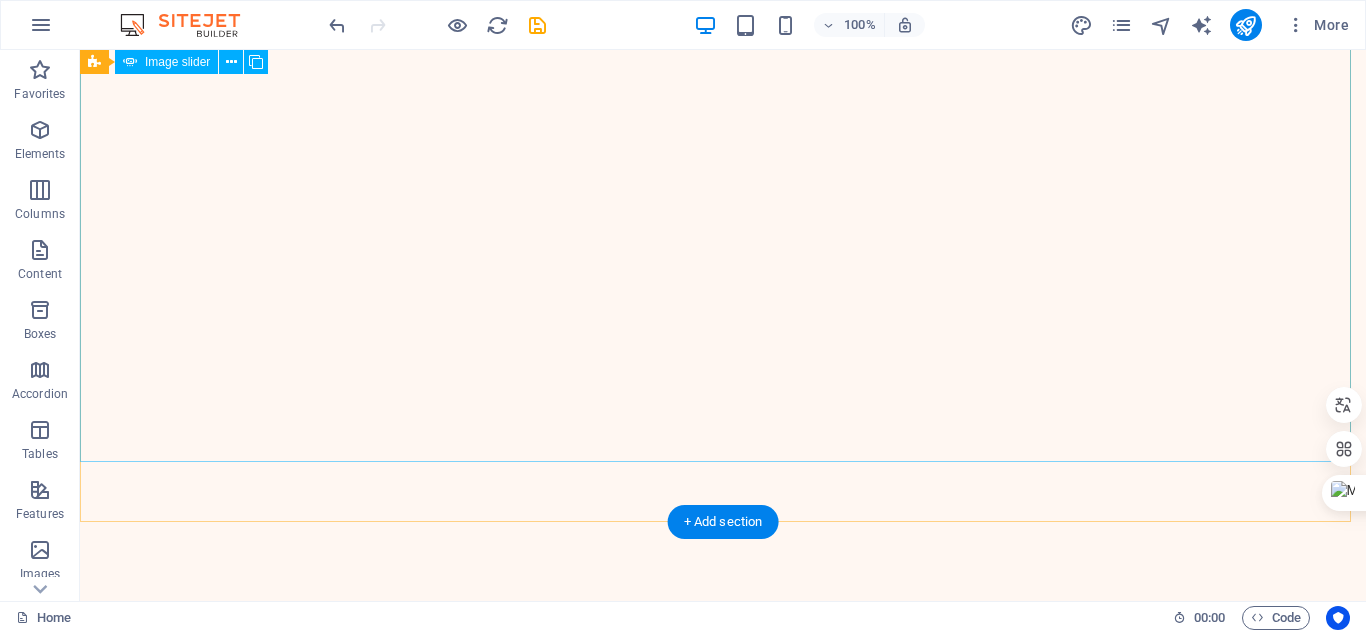 scroll, scrollTop: 0, scrollLeft: 0, axis: both 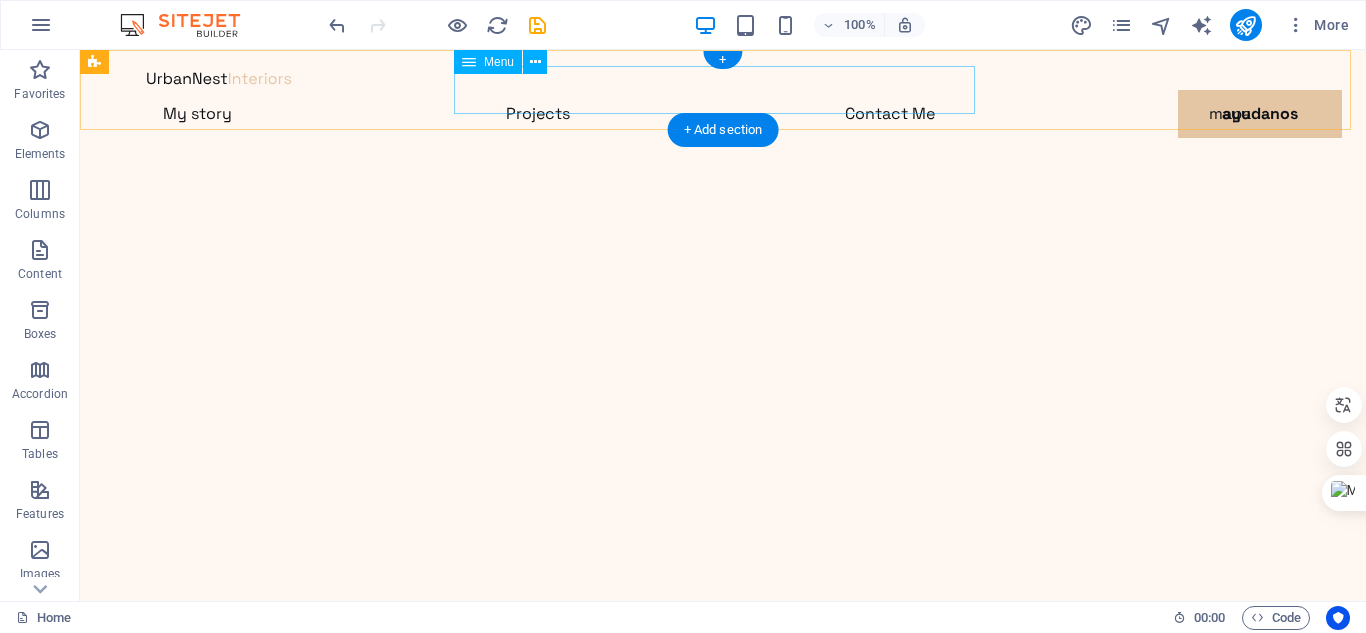 click on "My story Projects Contact Me mapa ayudanos" at bounding box center [723, 114] 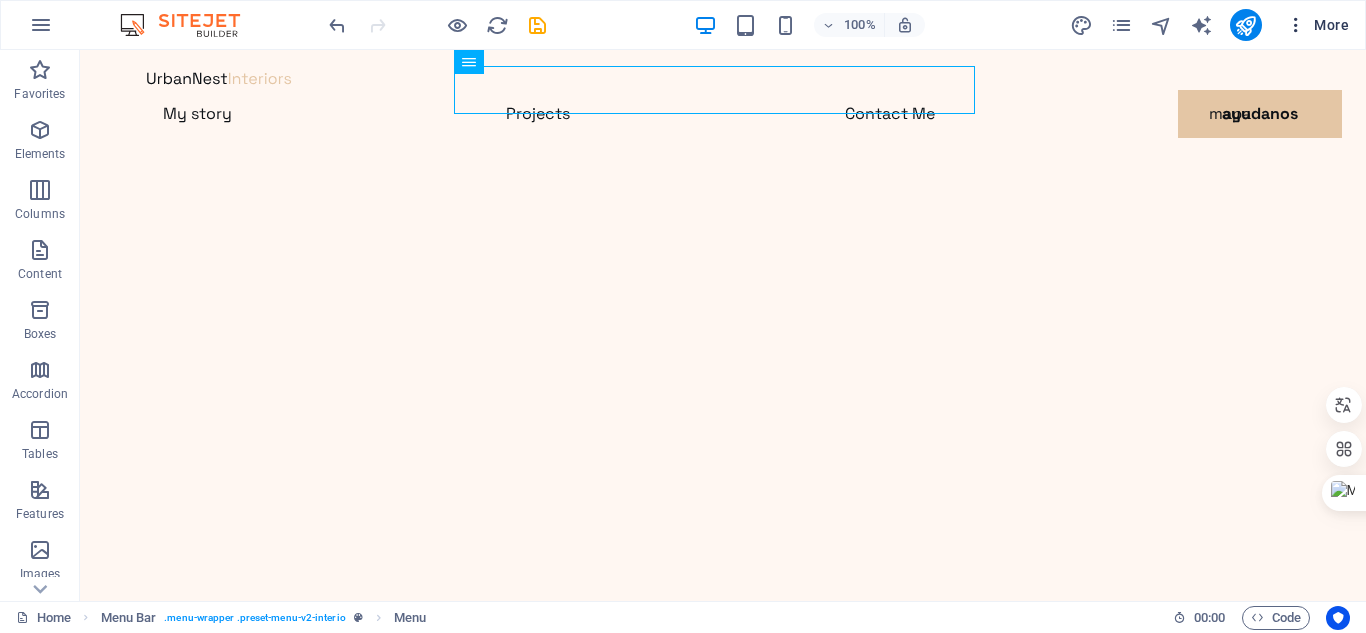 click on "More" at bounding box center [1317, 25] 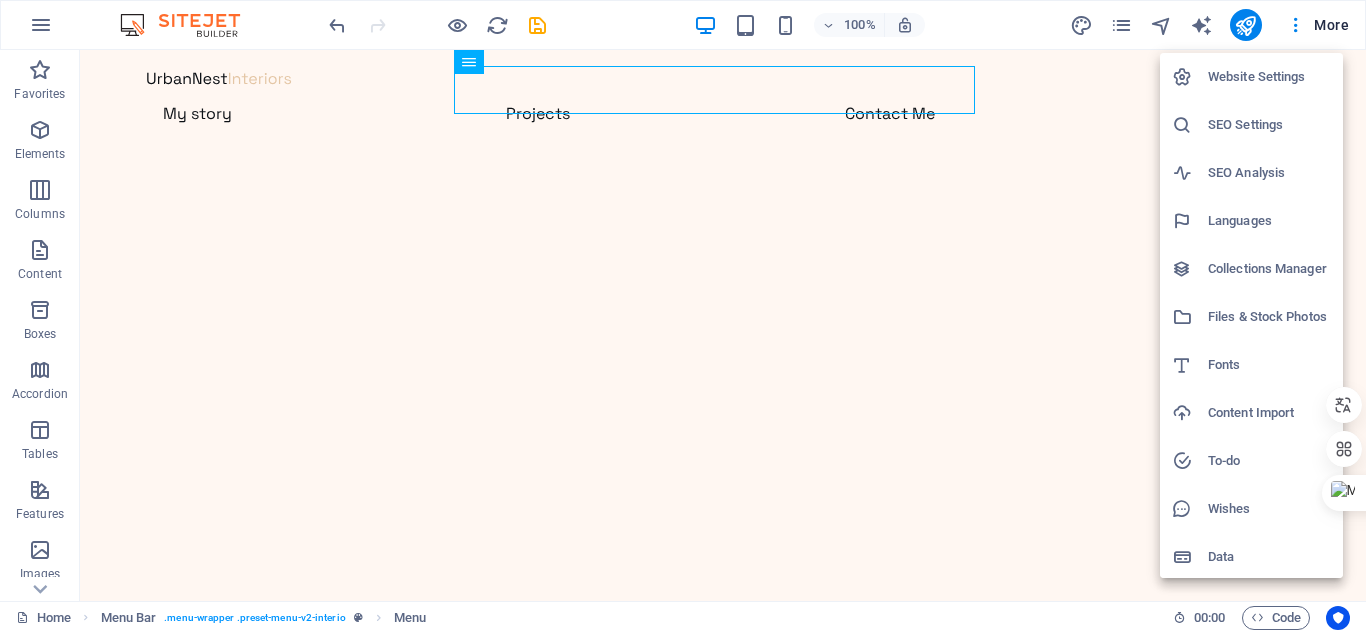 click at bounding box center [683, 316] 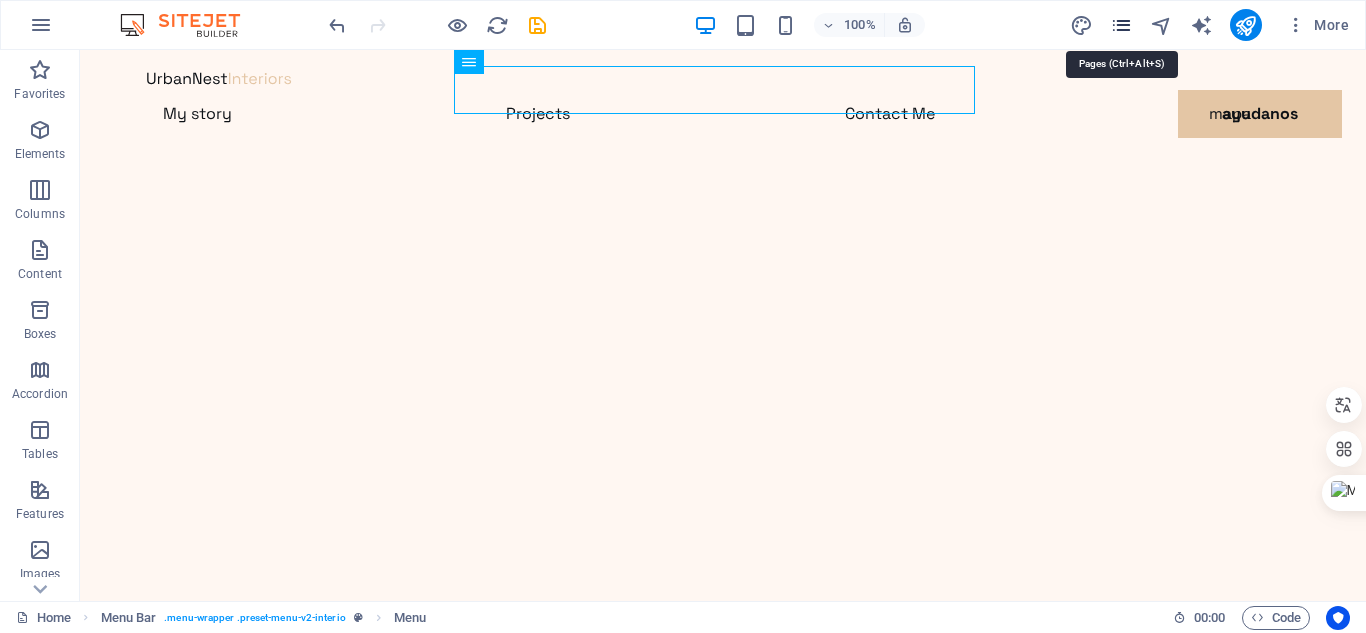 click at bounding box center [1121, 25] 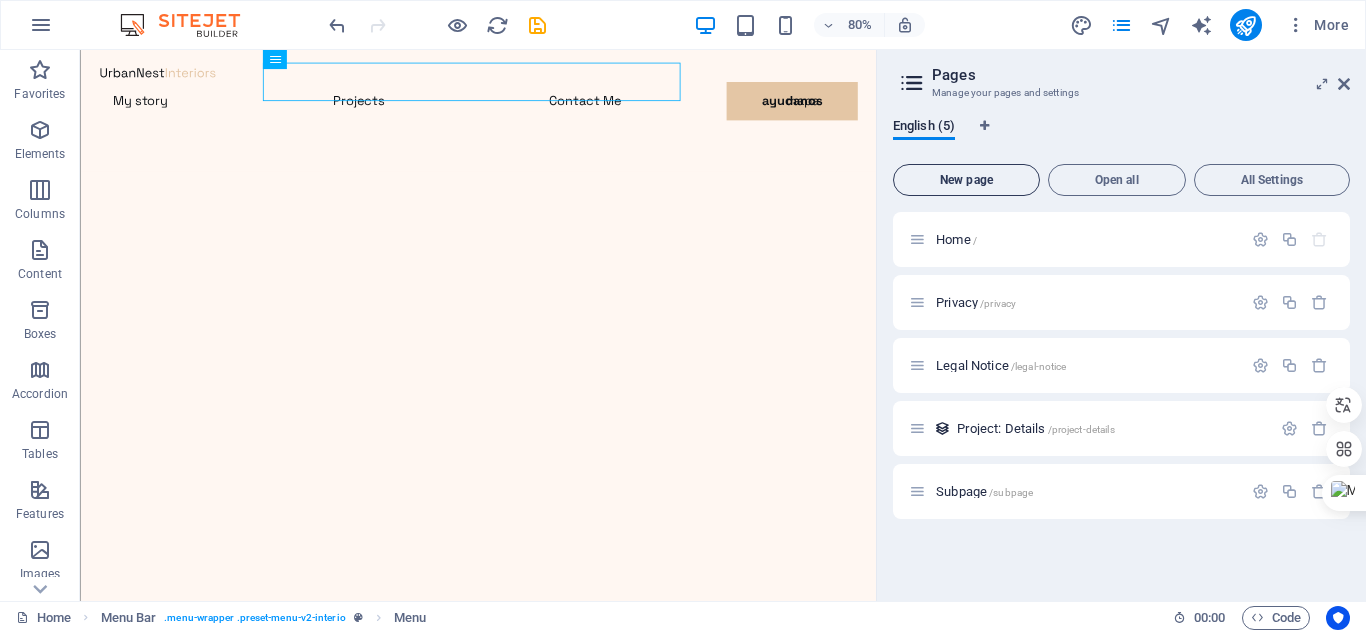 click on "New page" at bounding box center (966, 180) 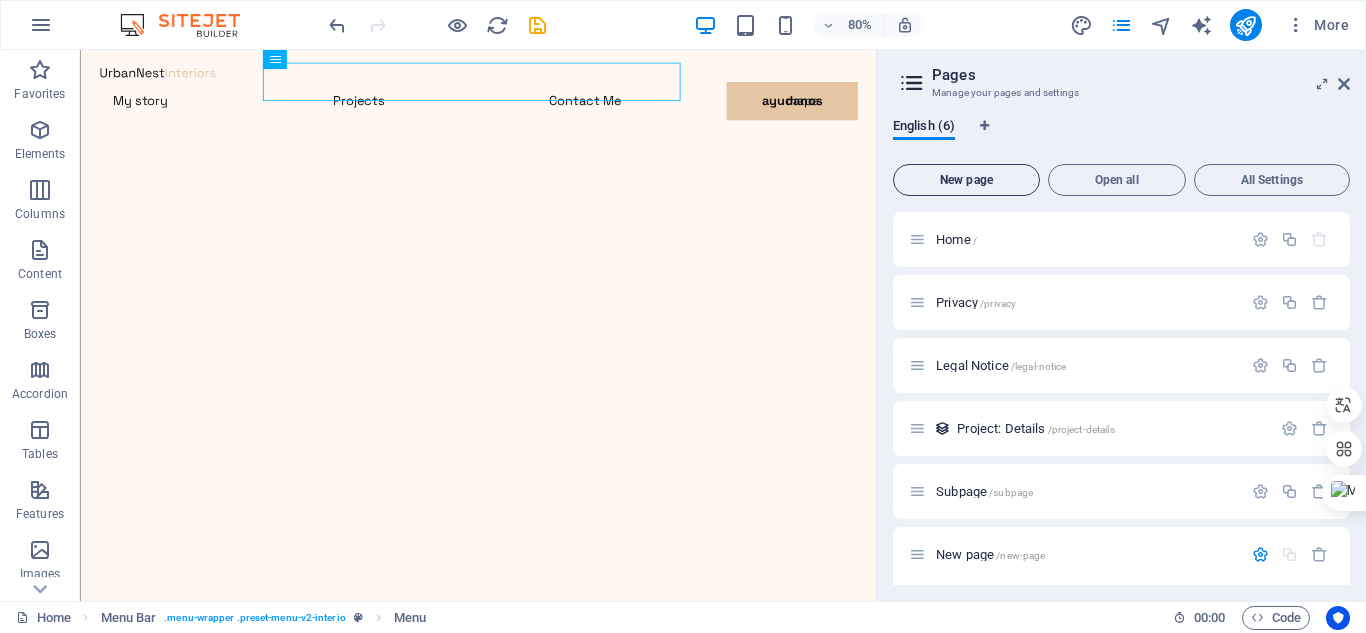 scroll, scrollTop: 232, scrollLeft: 0, axis: vertical 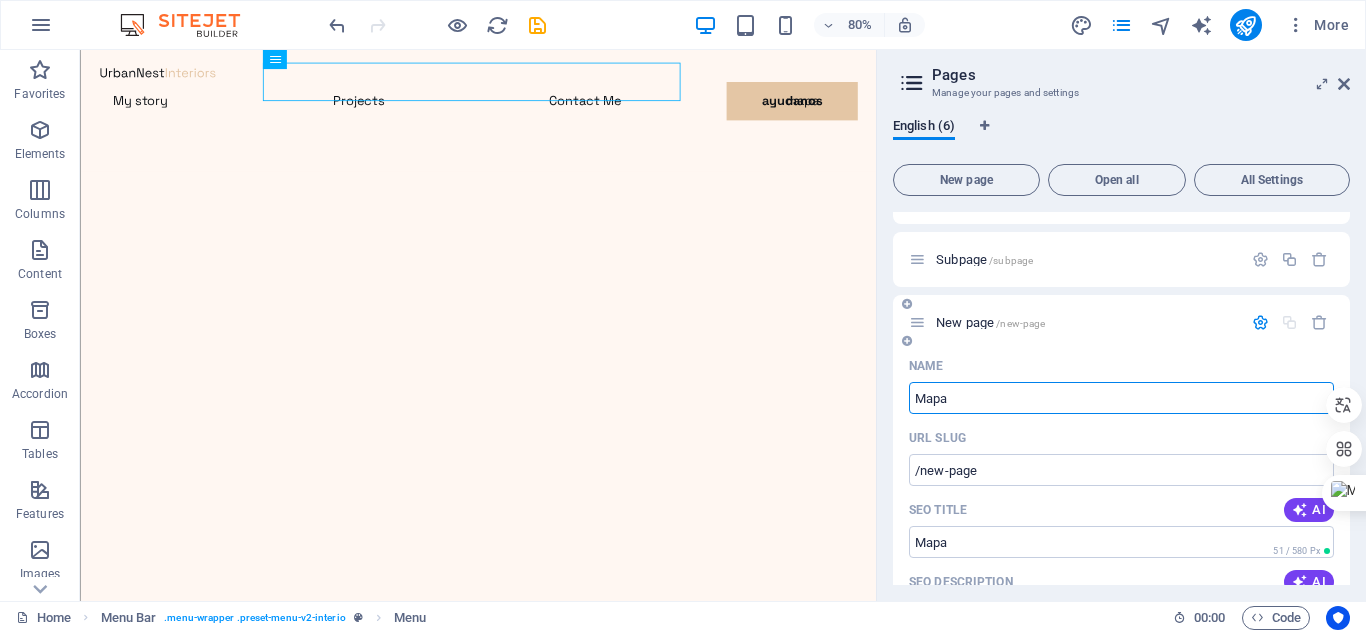 type on "Mapa" 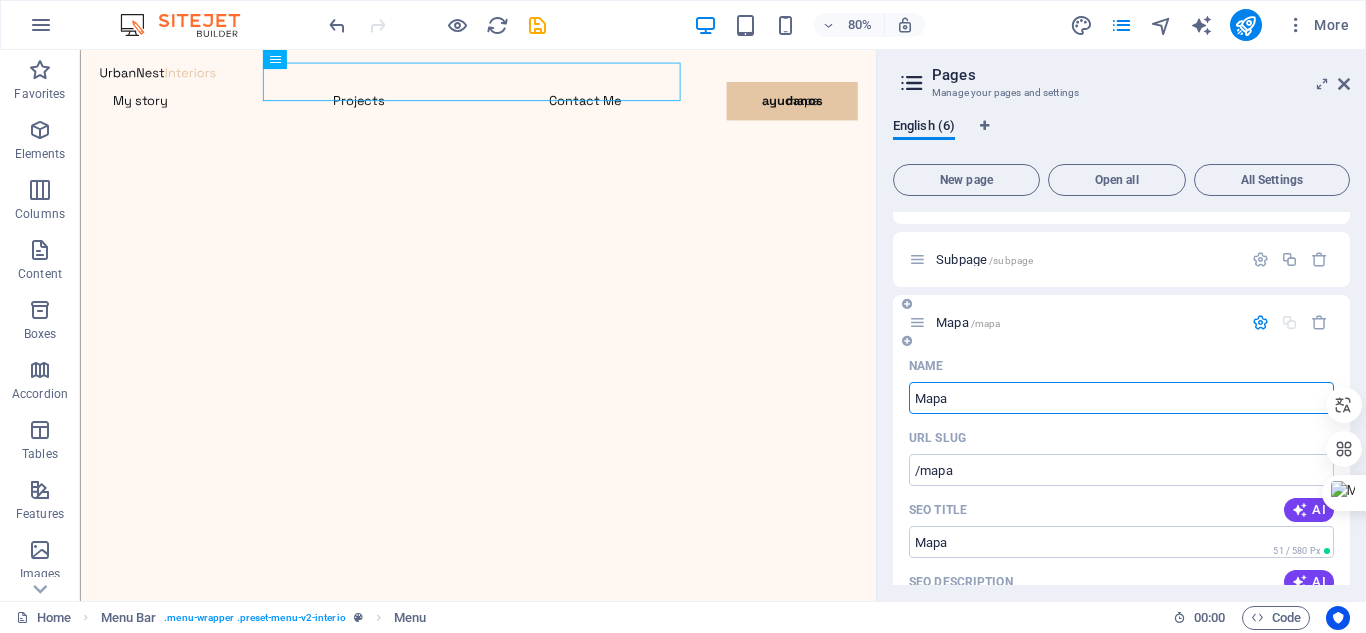 type on "Mapa" 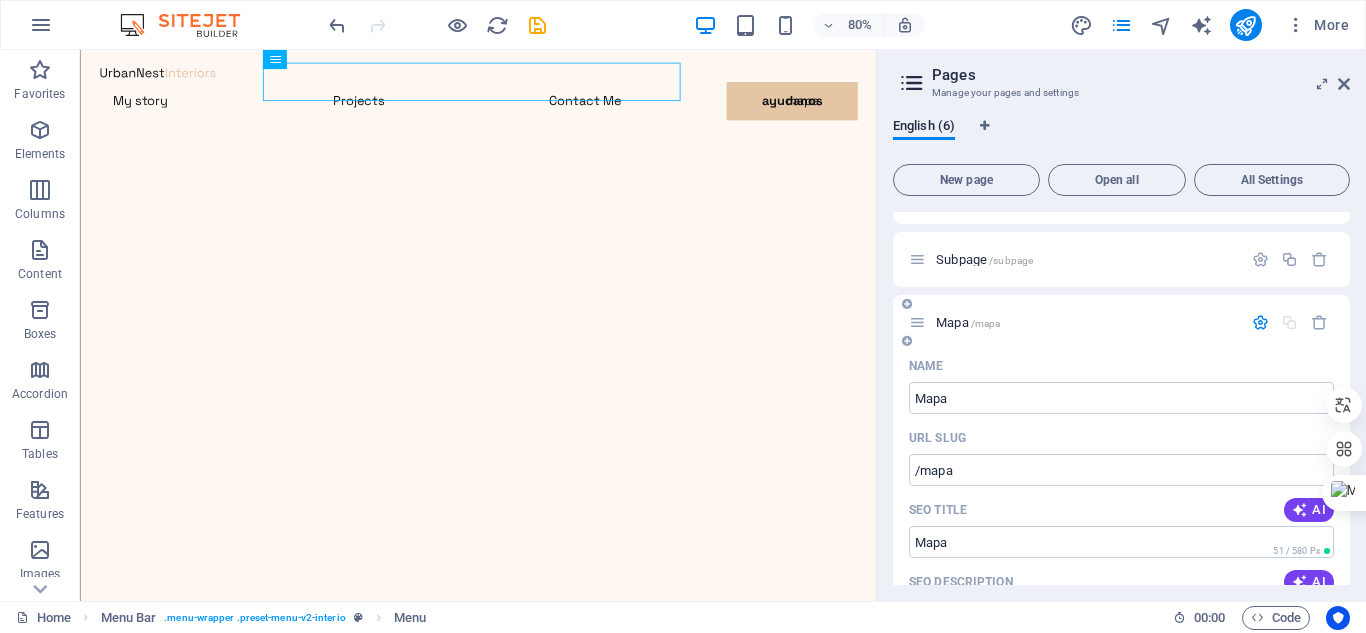 click on "URL SLUG" at bounding box center [1121, 438] 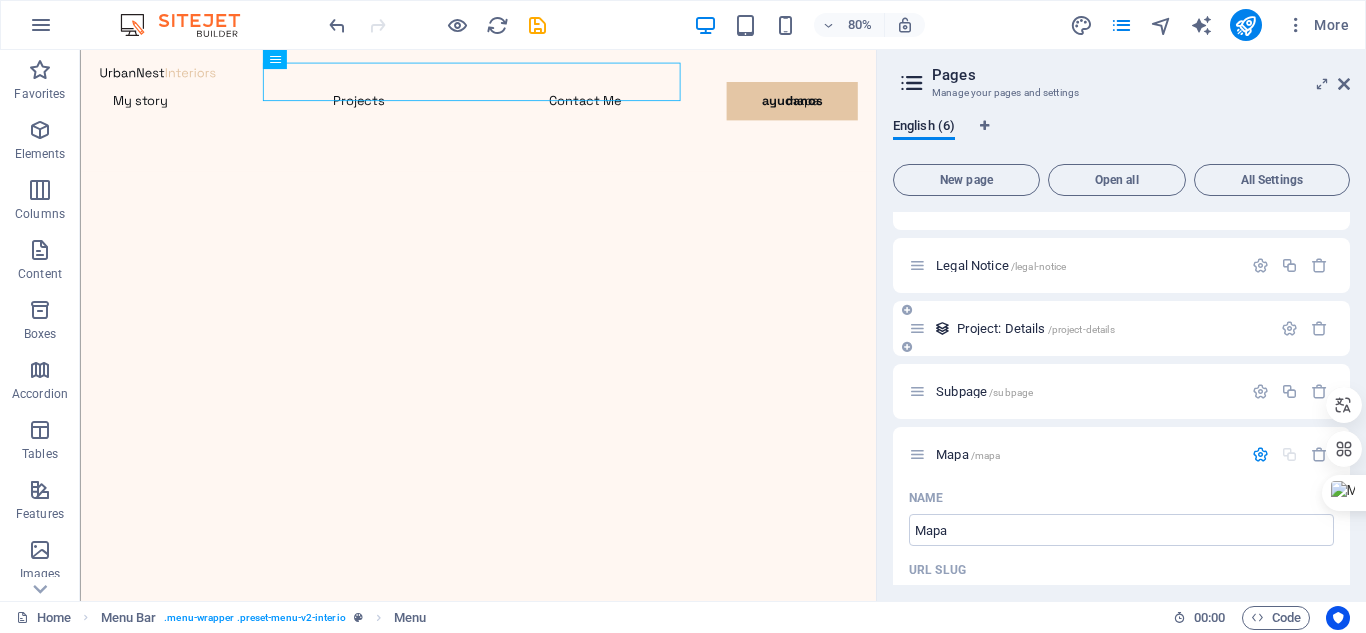 scroll, scrollTop: 0, scrollLeft: 0, axis: both 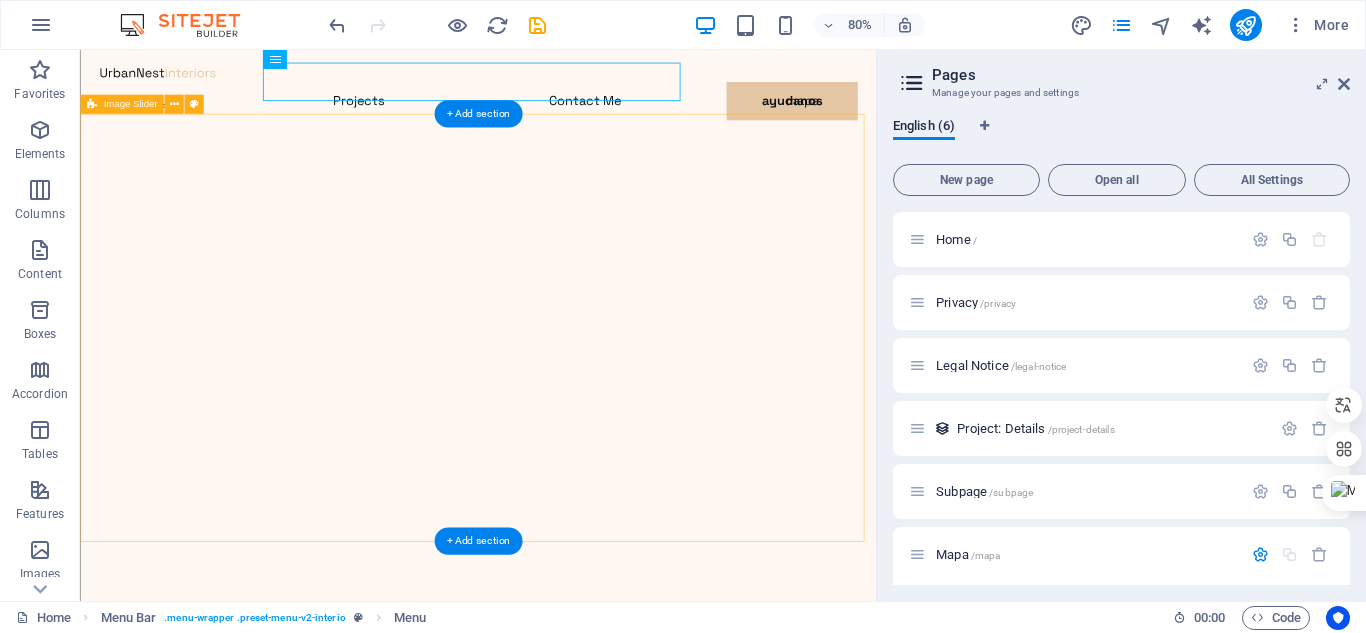 drag, startPoint x: 916, startPoint y: 161, endPoint x: 933, endPoint y: 167, distance: 18.027756 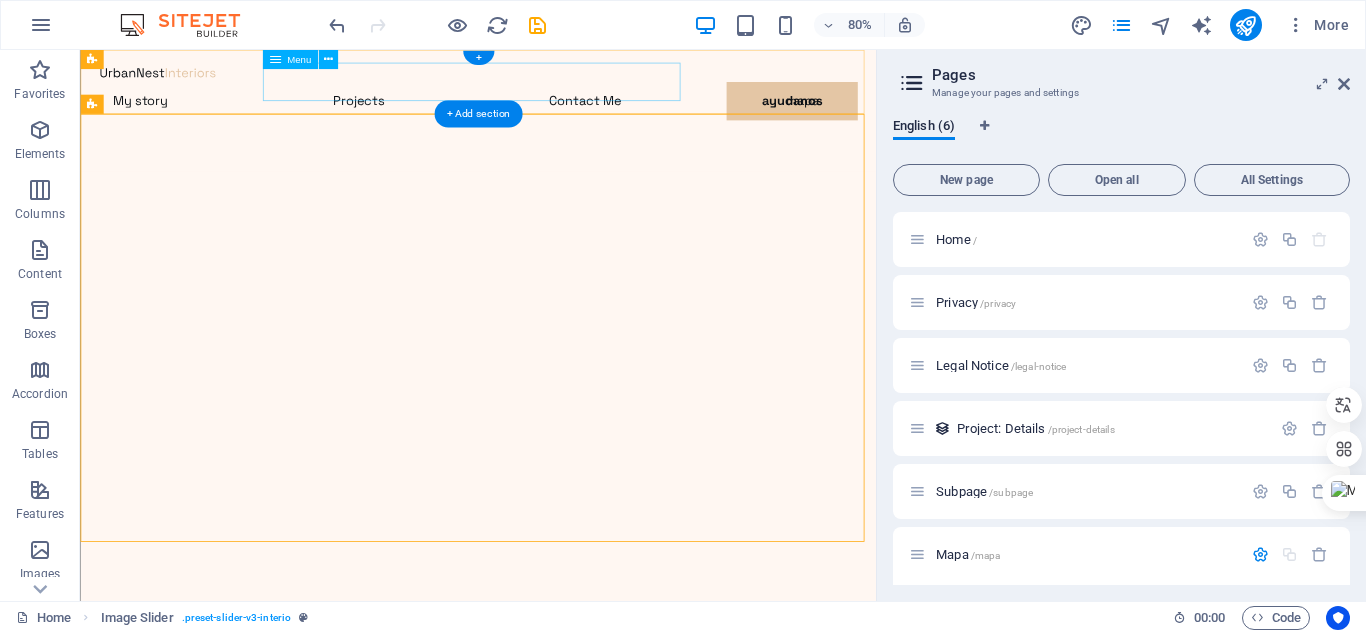 click on "My story Projects Contact Me mapa ayudanos" at bounding box center (577, 114) 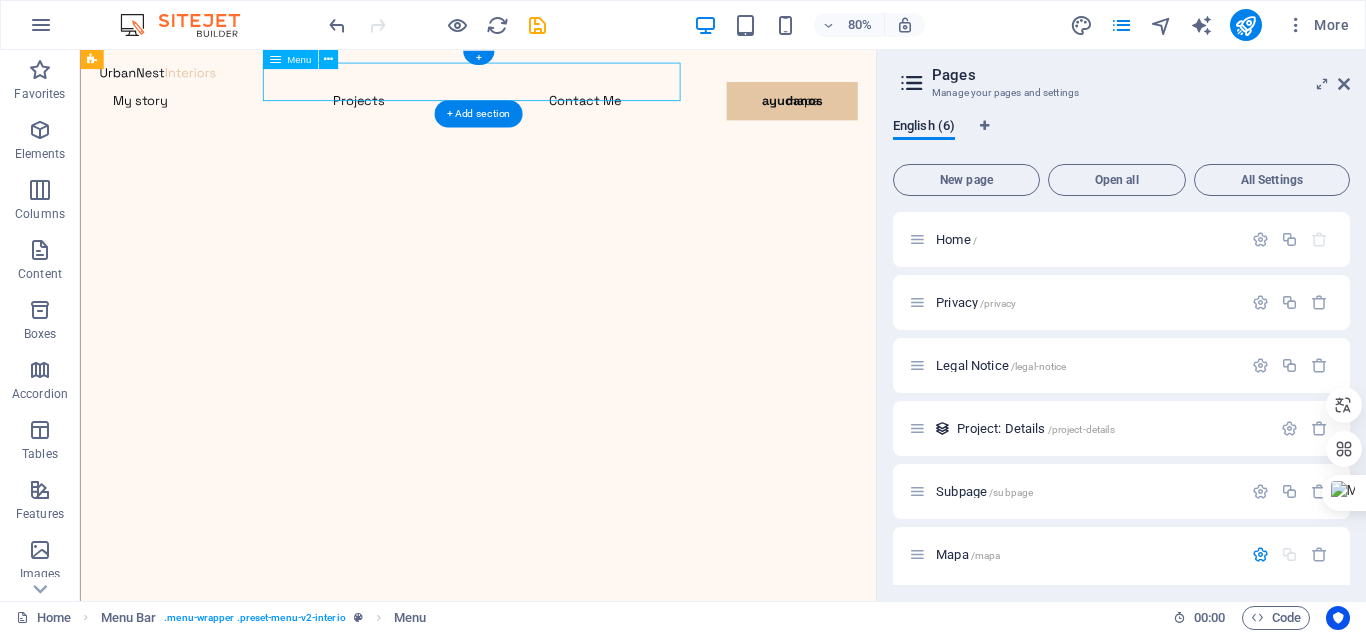 click on "My story Projects Contact Me mapa ayudanos" at bounding box center (577, 114) 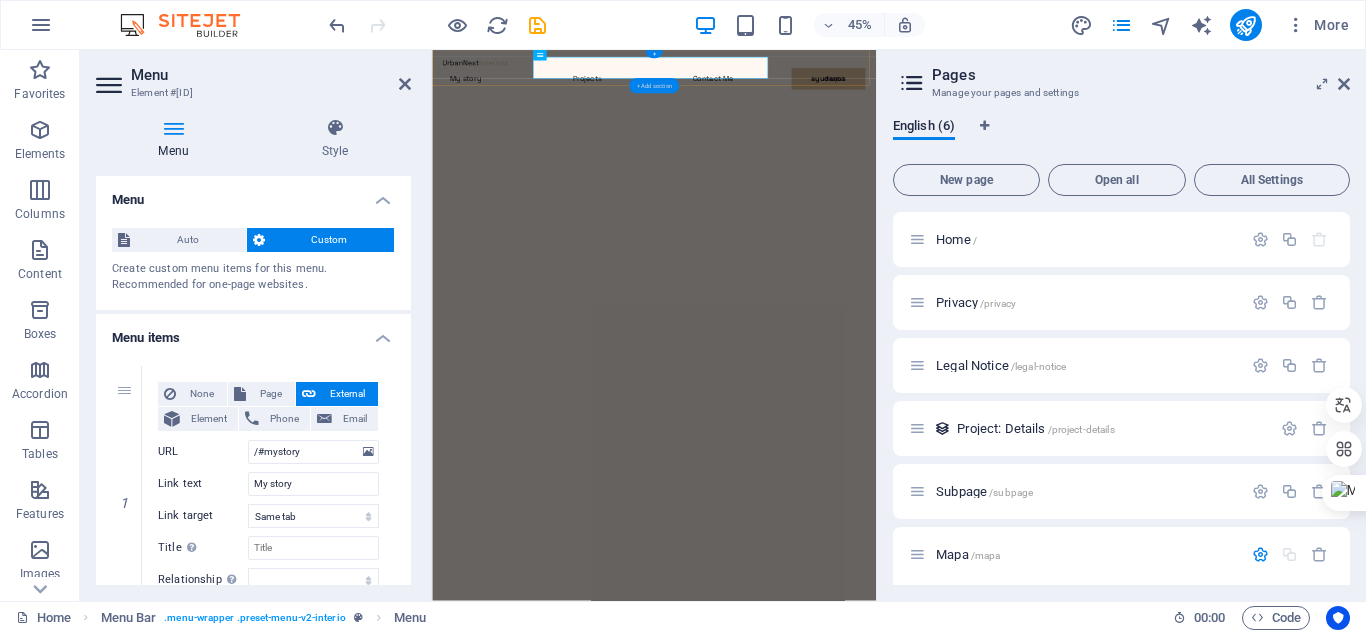 click on "+ Add section" at bounding box center [654, 85] 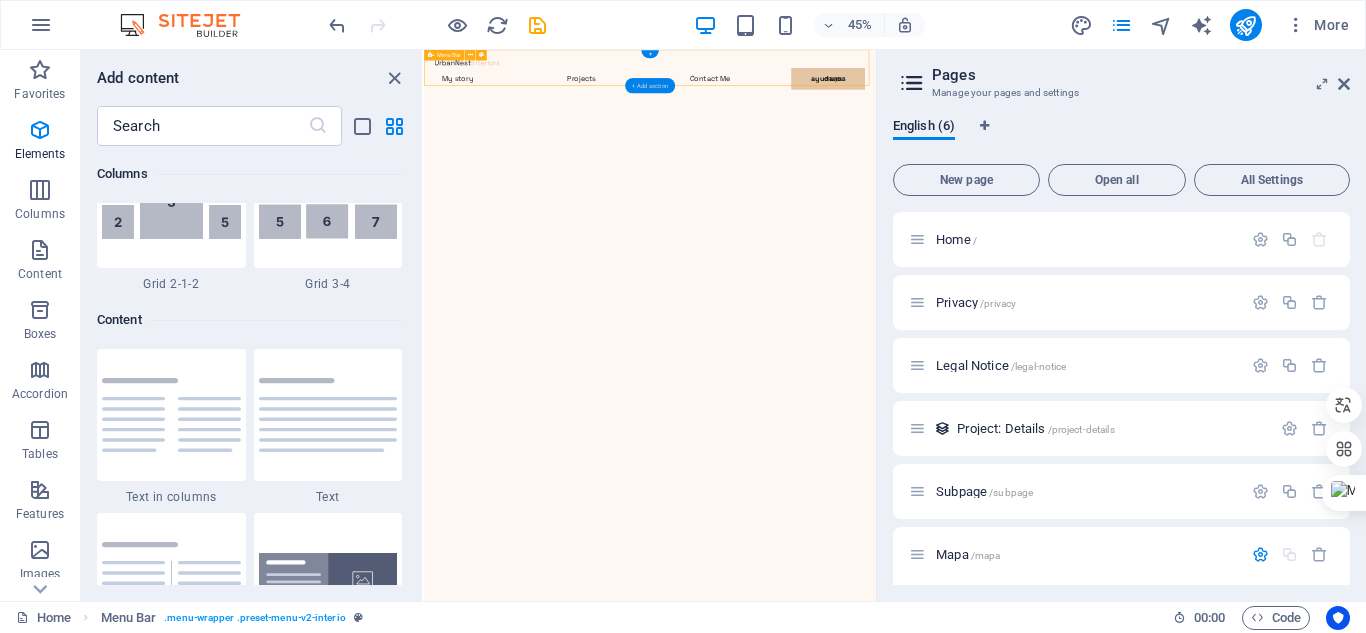 scroll, scrollTop: 3499, scrollLeft: 0, axis: vertical 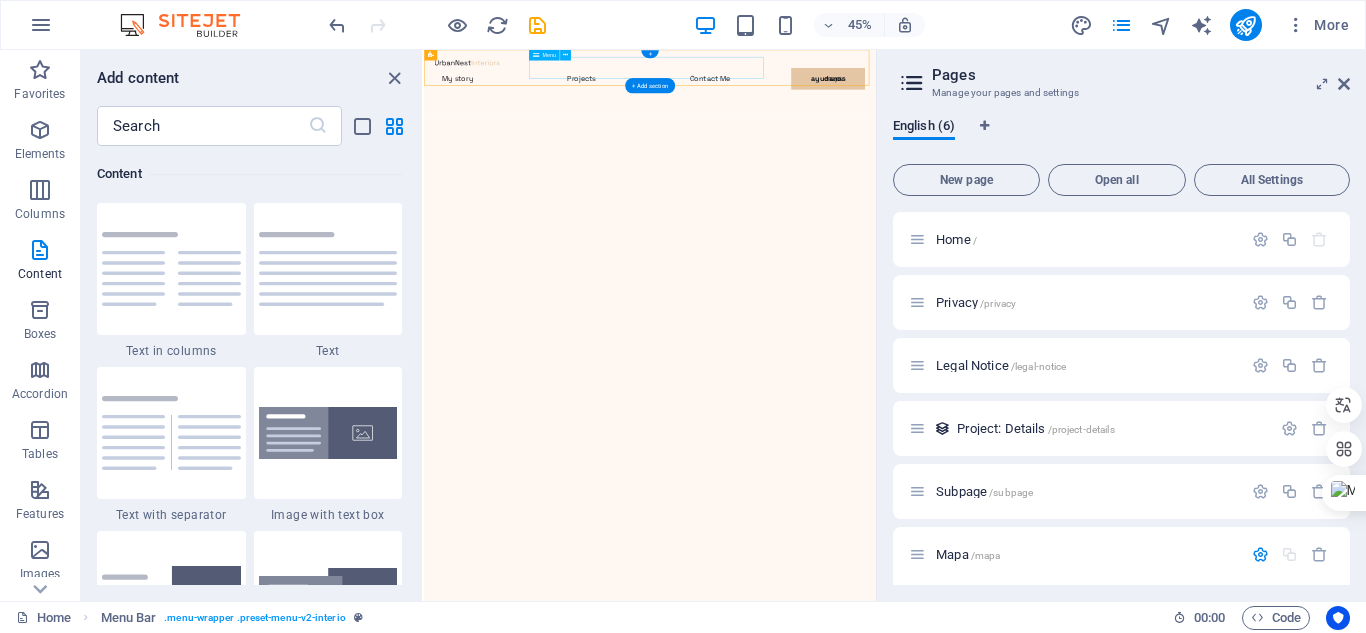 click on "My story Projects Contact Me mapa ayudanos" at bounding box center (926, 114) 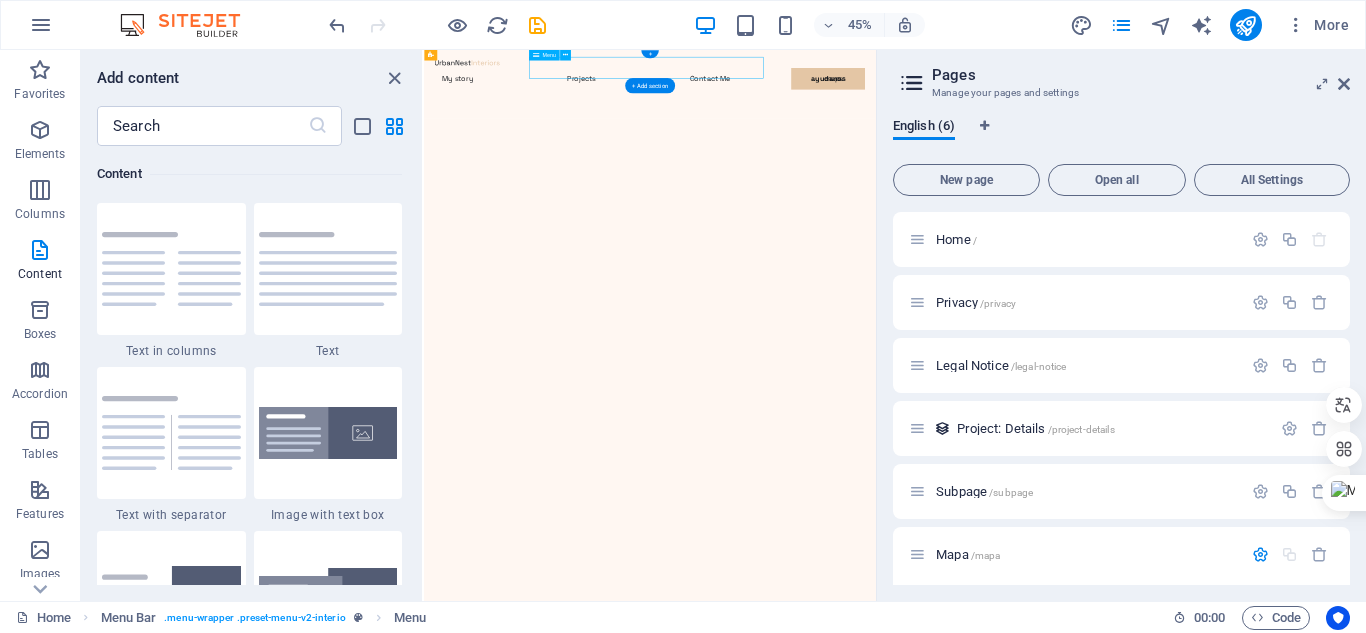 click on "My story Projects Contact Me mapa ayudanos" at bounding box center [926, 114] 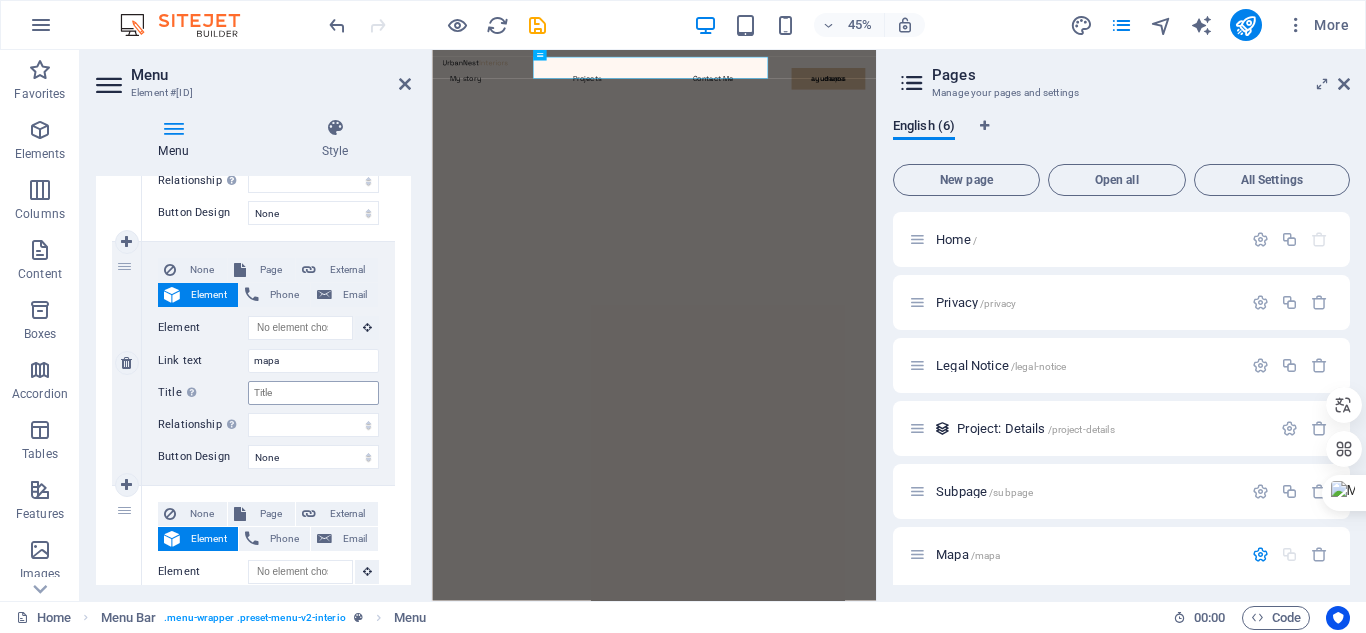 scroll, scrollTop: 618, scrollLeft: 0, axis: vertical 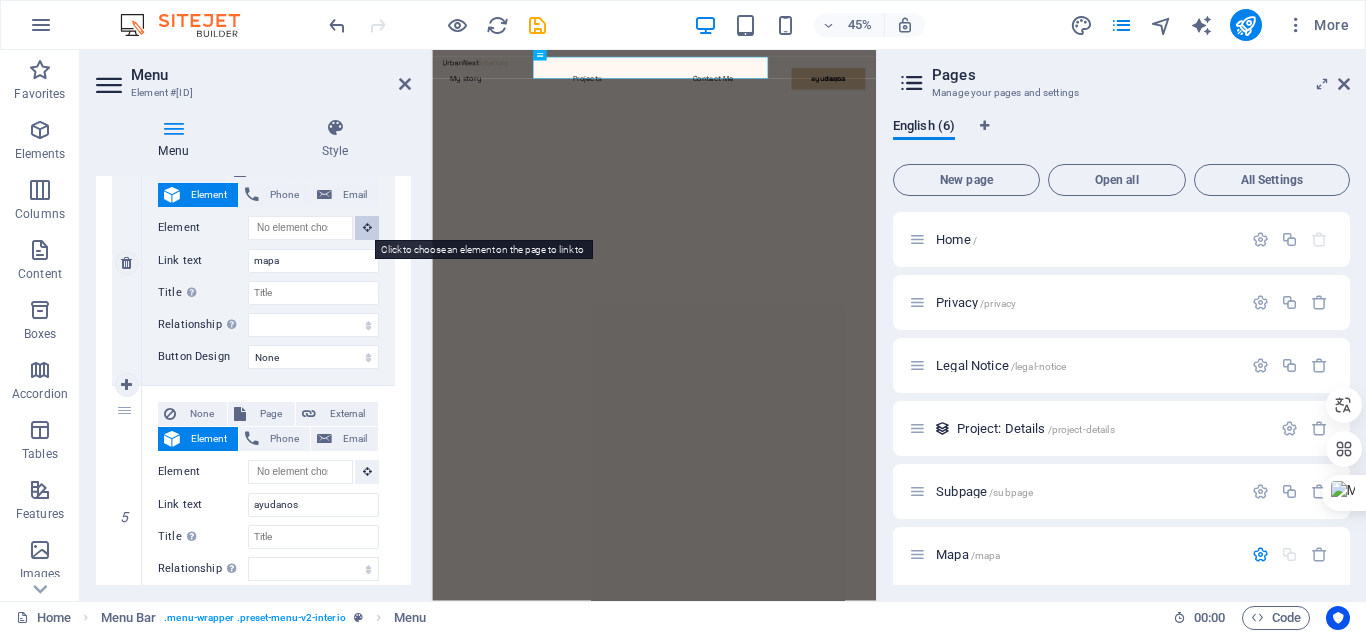 click at bounding box center [367, 227] 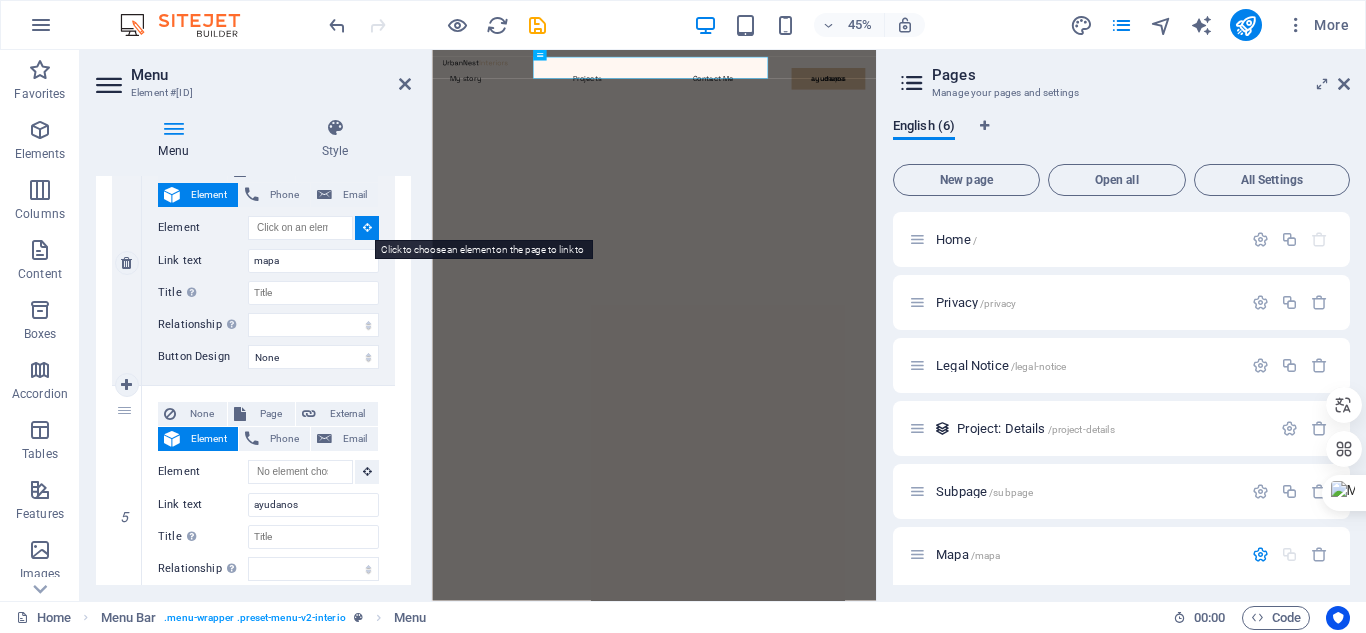 click at bounding box center (367, 227) 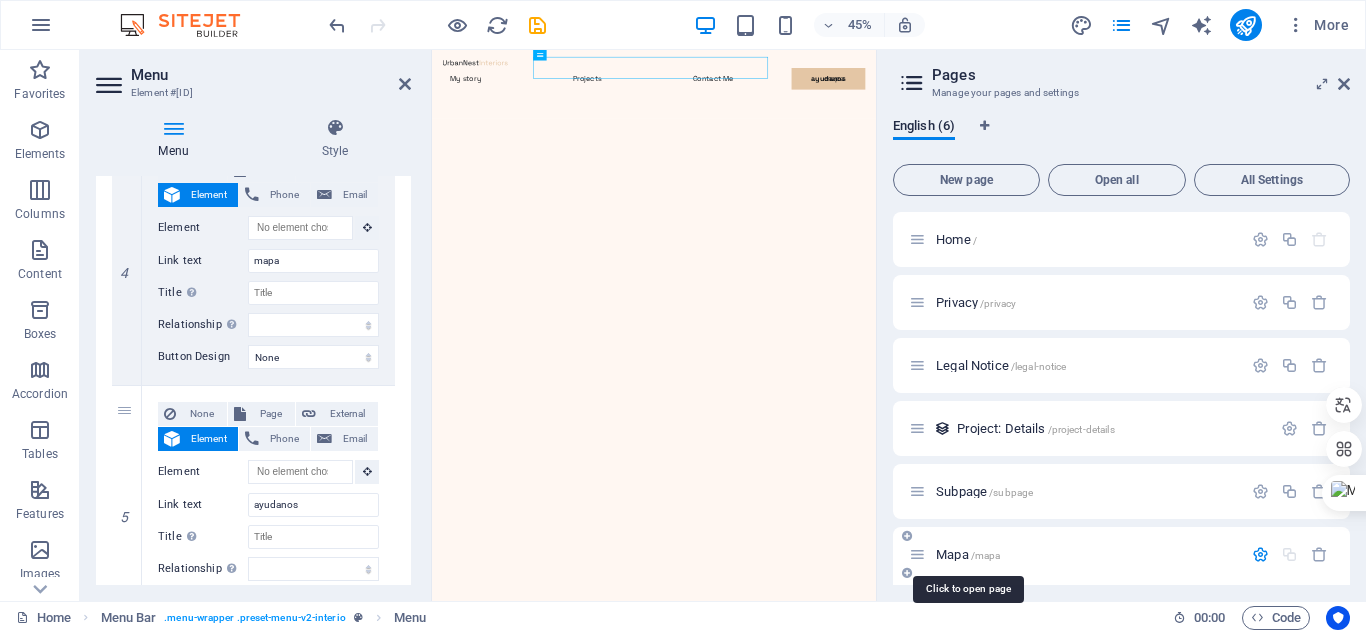 click on "Mapa /mapa" at bounding box center (968, 554) 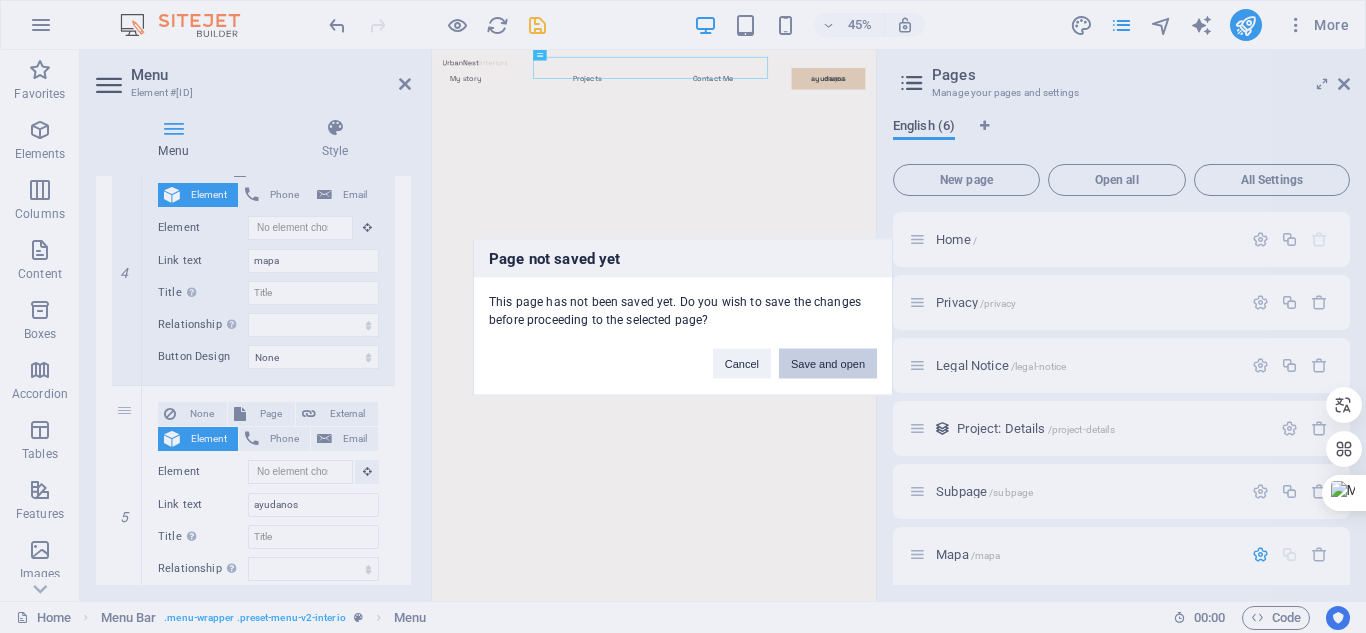 click on "Save and open" at bounding box center [828, 363] 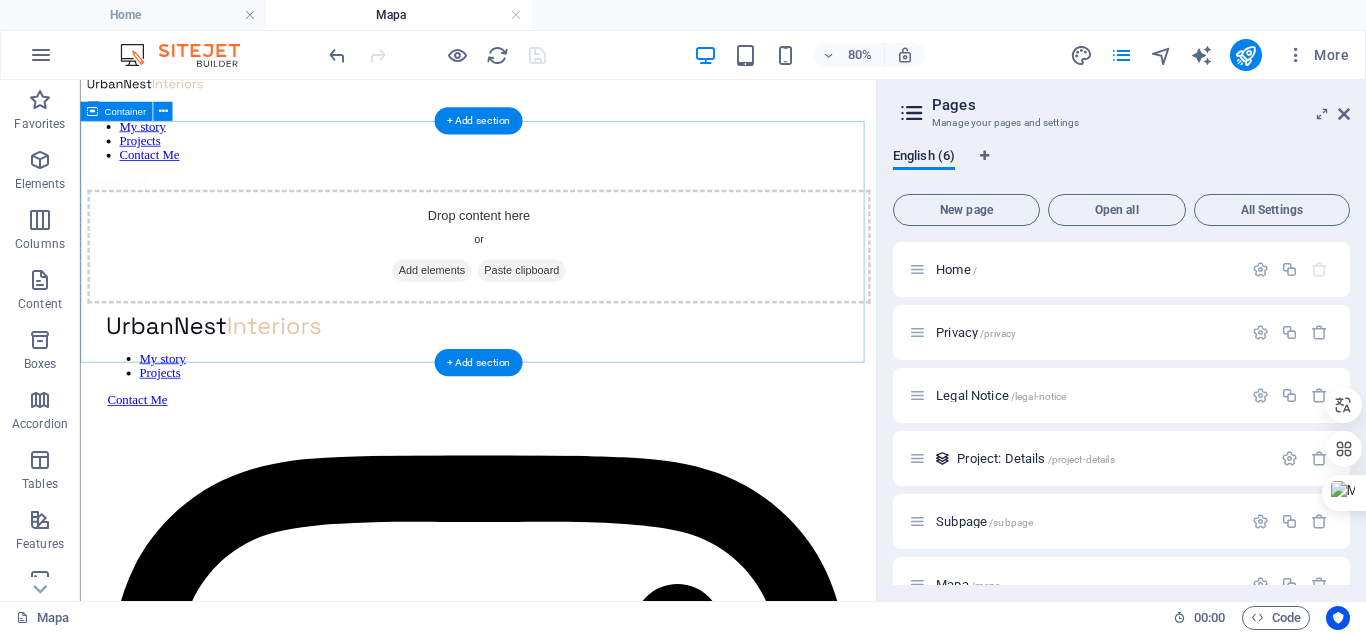 scroll, scrollTop: 0, scrollLeft: 0, axis: both 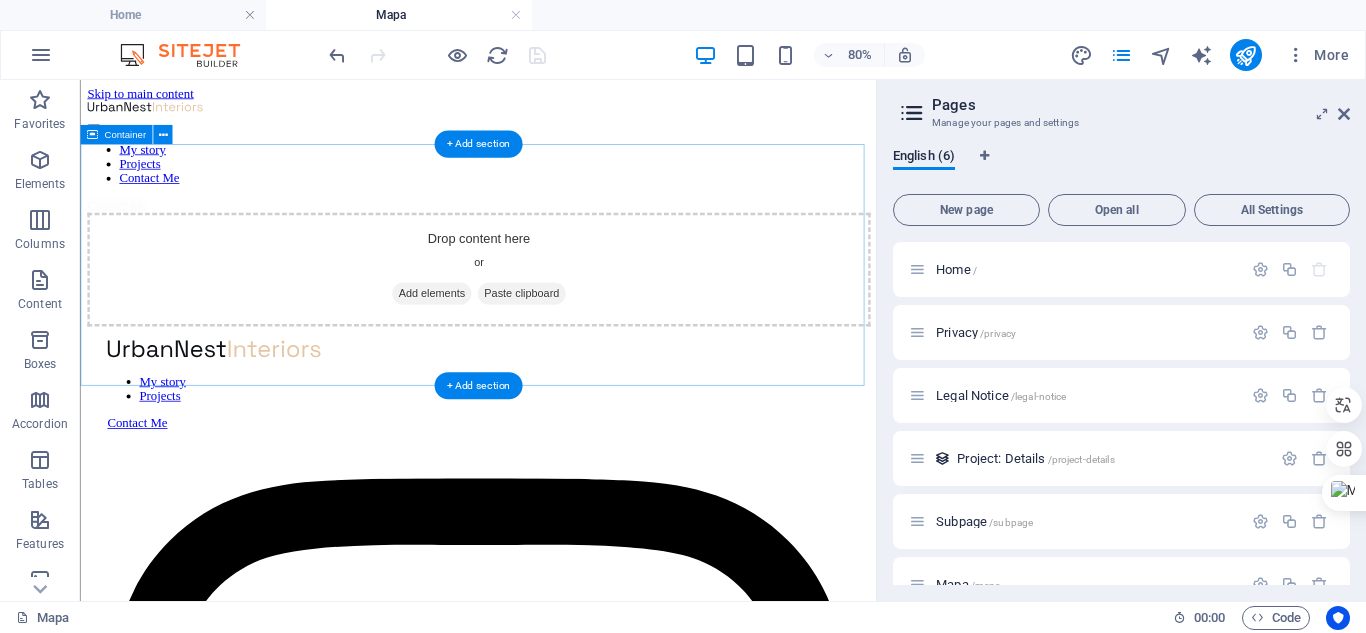 click on "Drop content here or  Add elements  Paste clipboard" at bounding box center (577, 317) 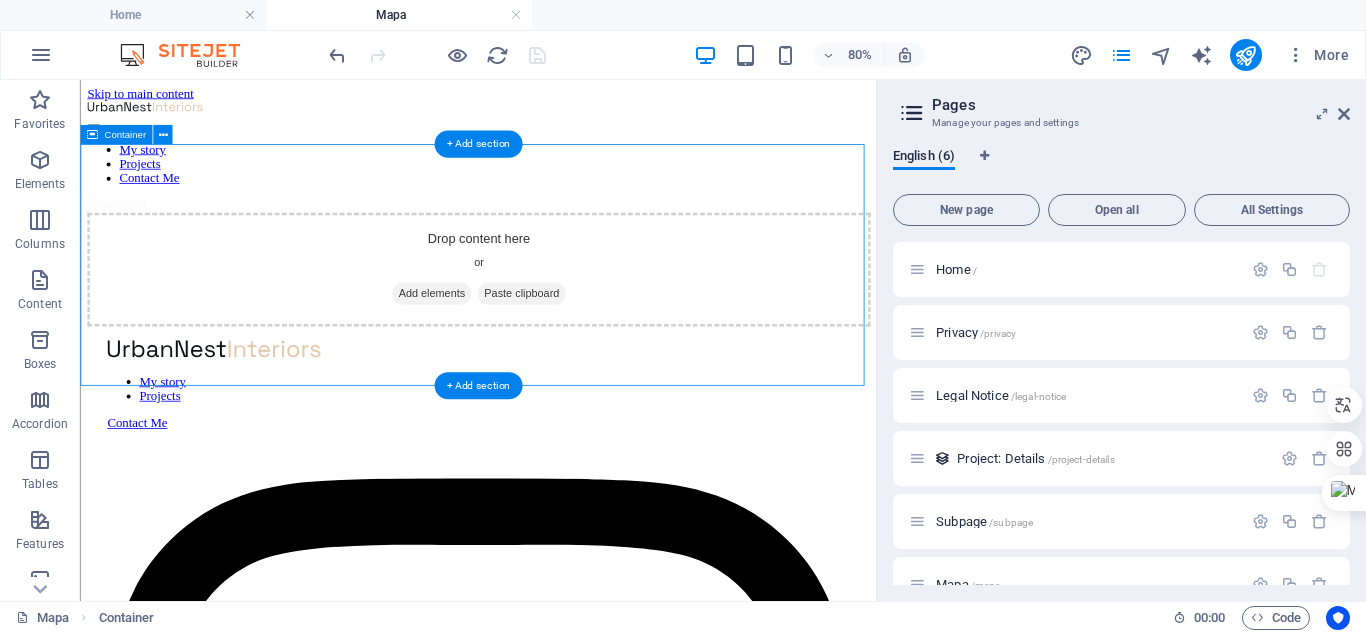 click on "Add elements" at bounding box center (518, 347) 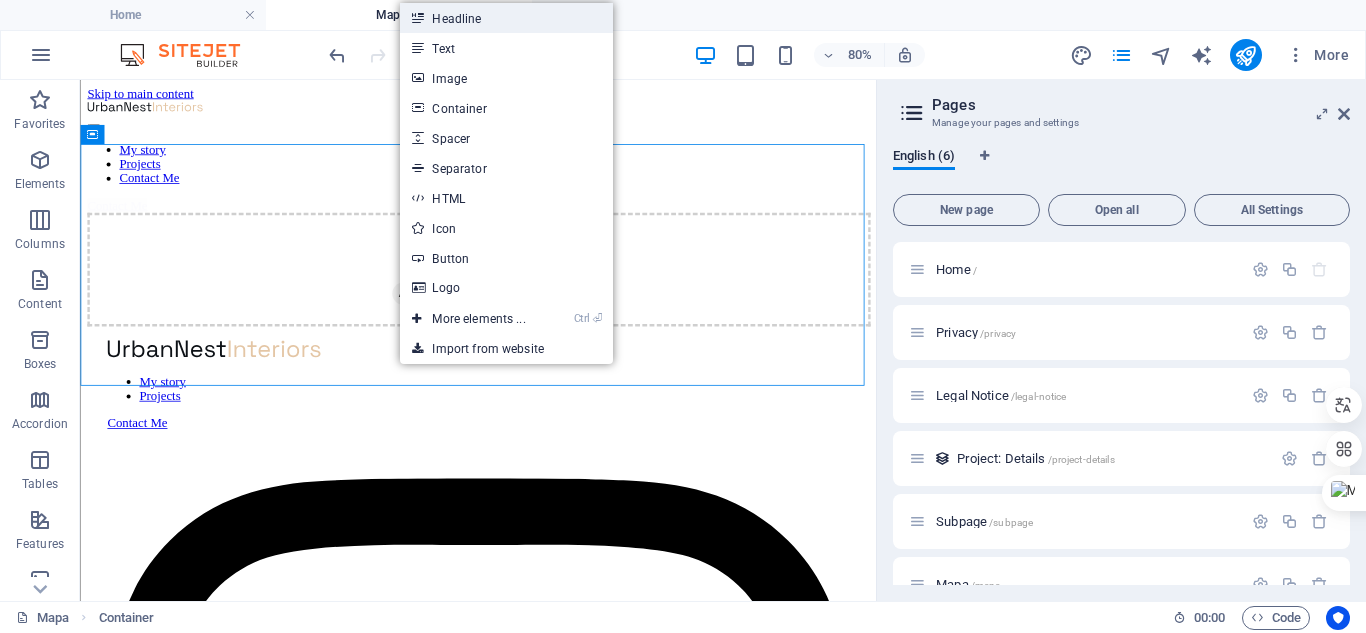 click on "Headline" at bounding box center [506, 18] 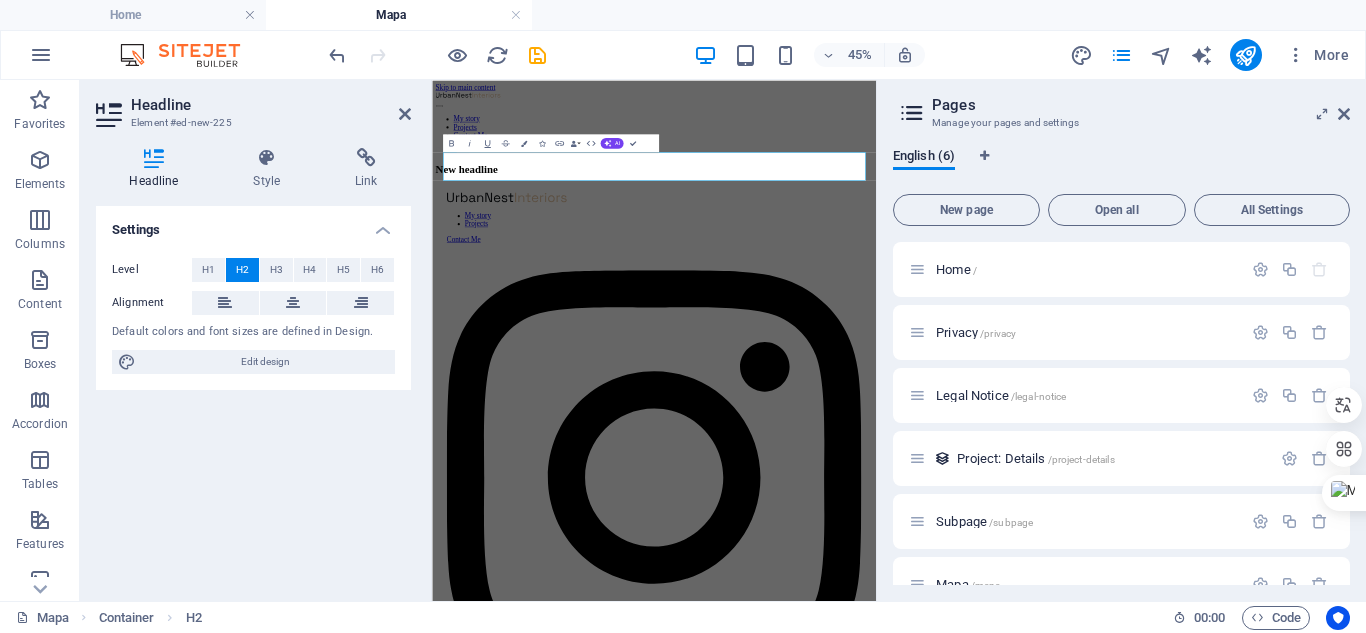 click on "Skip to main content
My story Projects Contact Me Contact Me New headline My story Projects Contact Me
Privacy Legal Notice   elencoteatralguerrerense.com.mx . All rights reserved" at bounding box center (925, 3126) 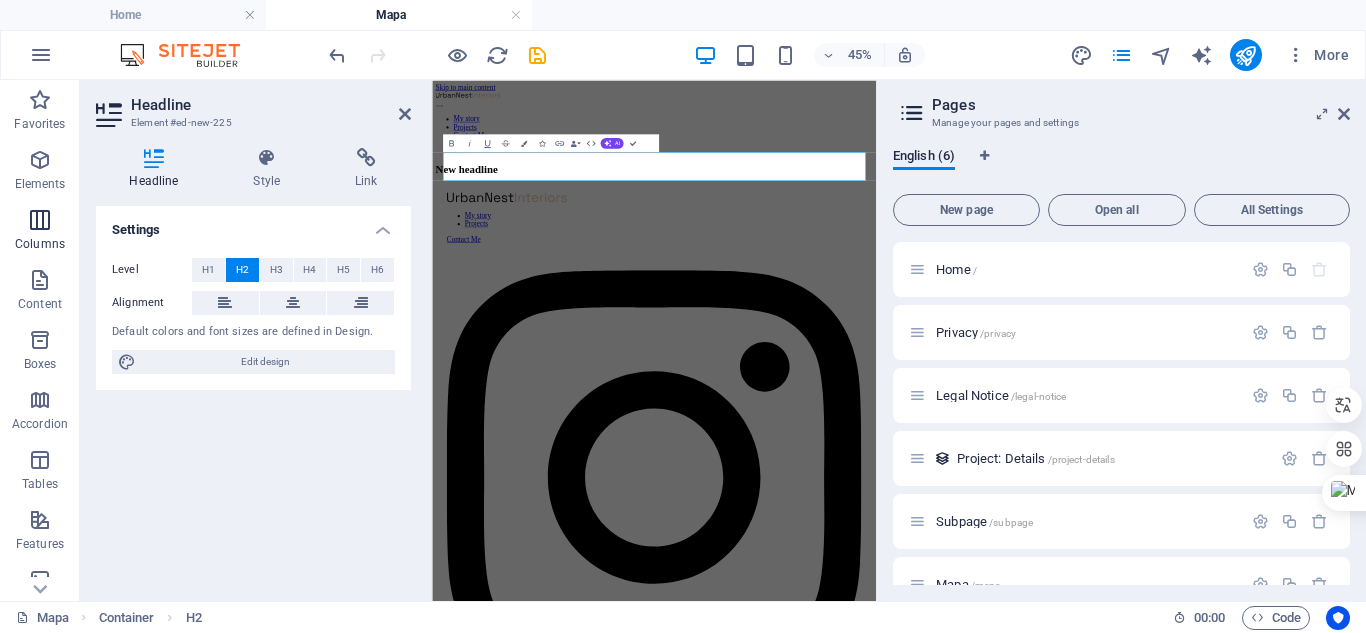 click on "Columns" at bounding box center [40, 244] 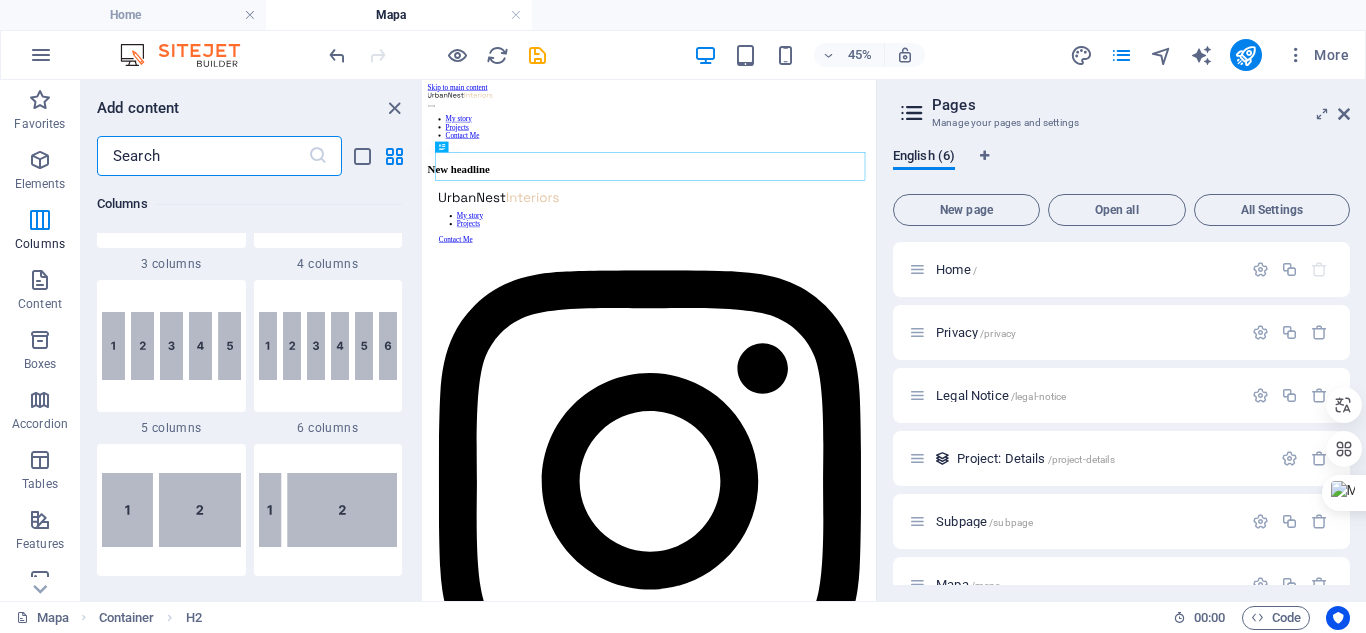 scroll, scrollTop: 1190, scrollLeft: 0, axis: vertical 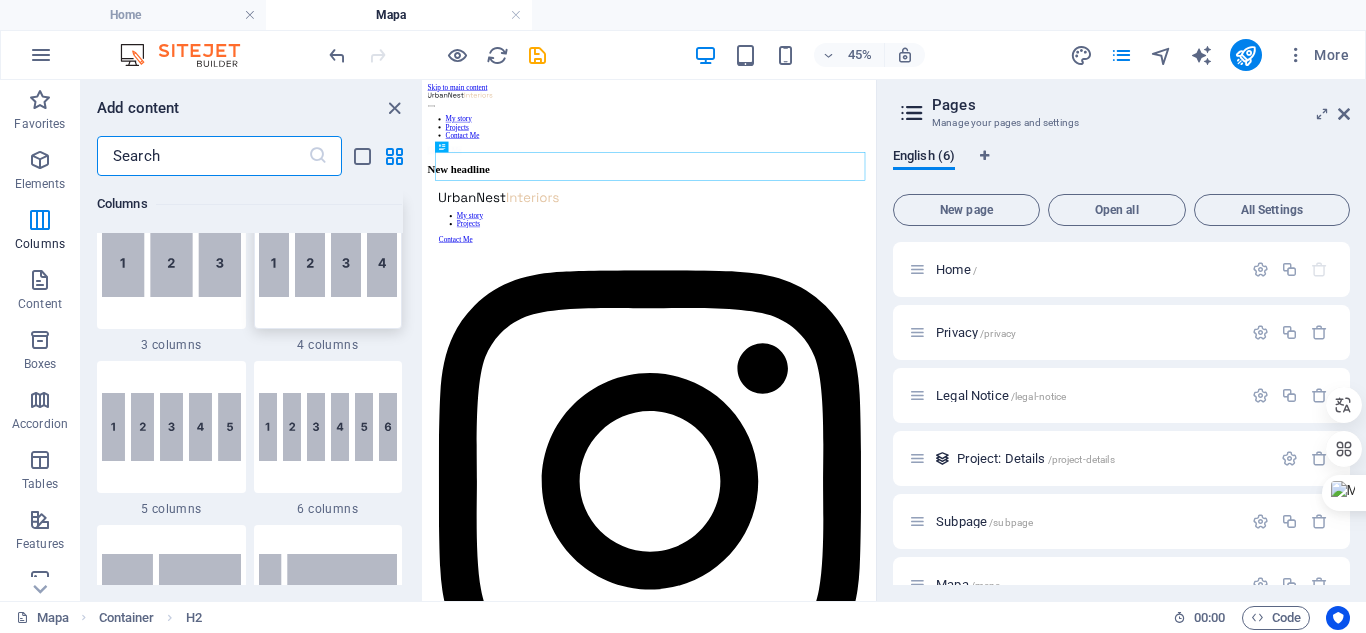 click at bounding box center (328, 263) 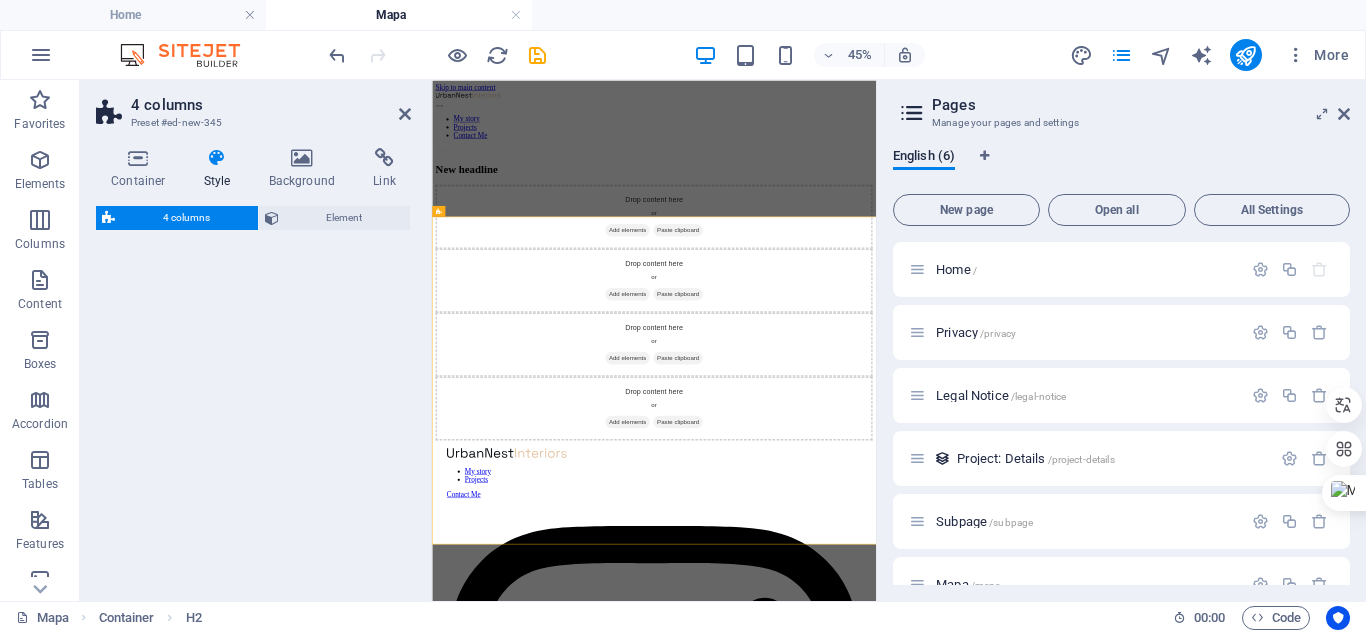 select on "rem" 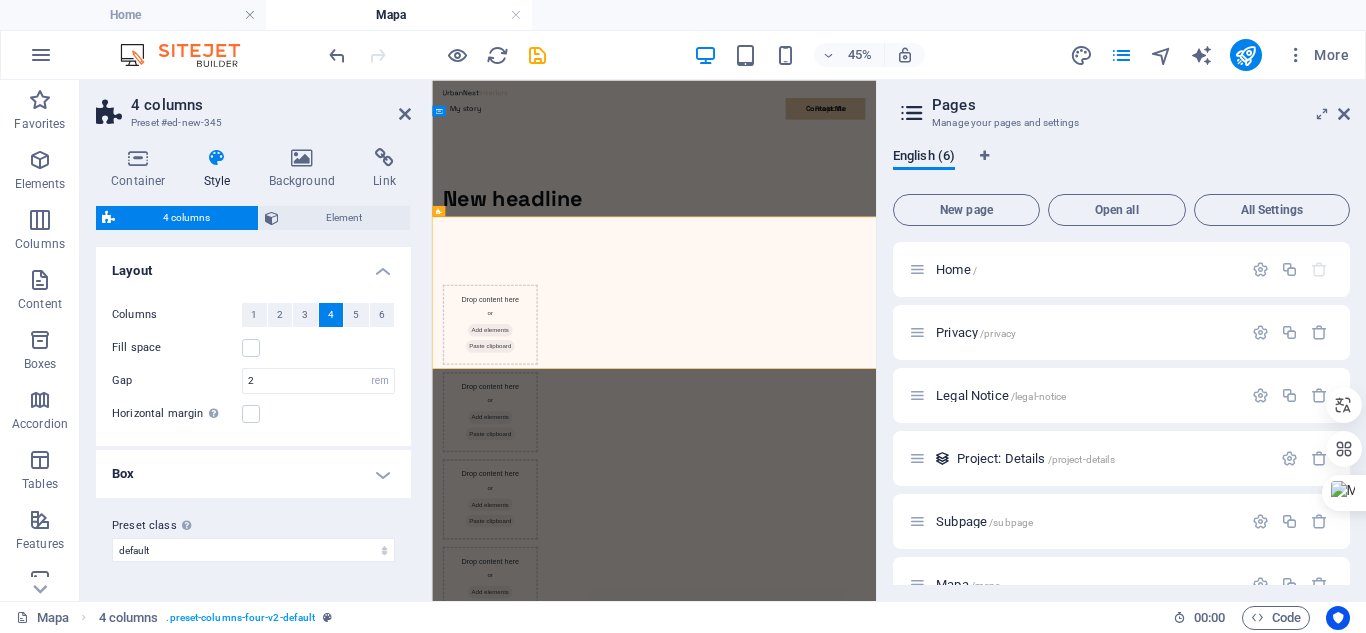 click on "Pages Manage your pages and settings English (6) New page Open all All Settings Home / Privacy /privacy Legal Notice /legal-notice Project: Details /project-details Subpage /subpage Mapa /mapa" at bounding box center [1121, 340] 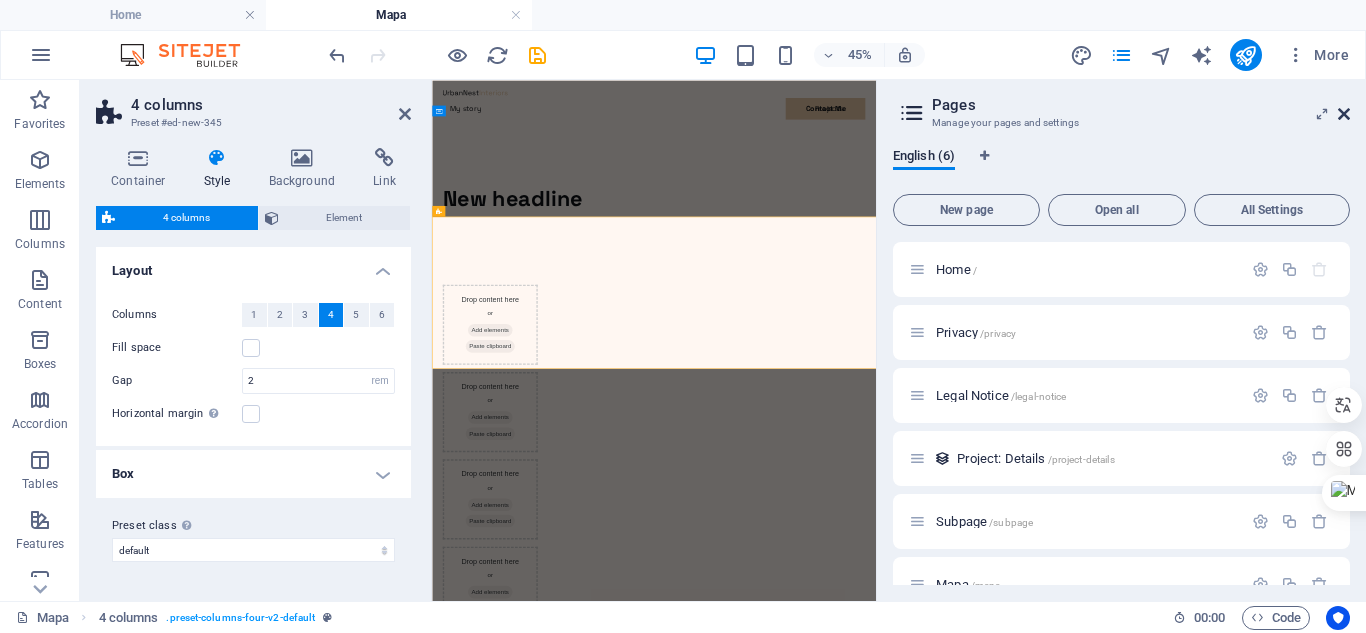 click at bounding box center [1344, 114] 